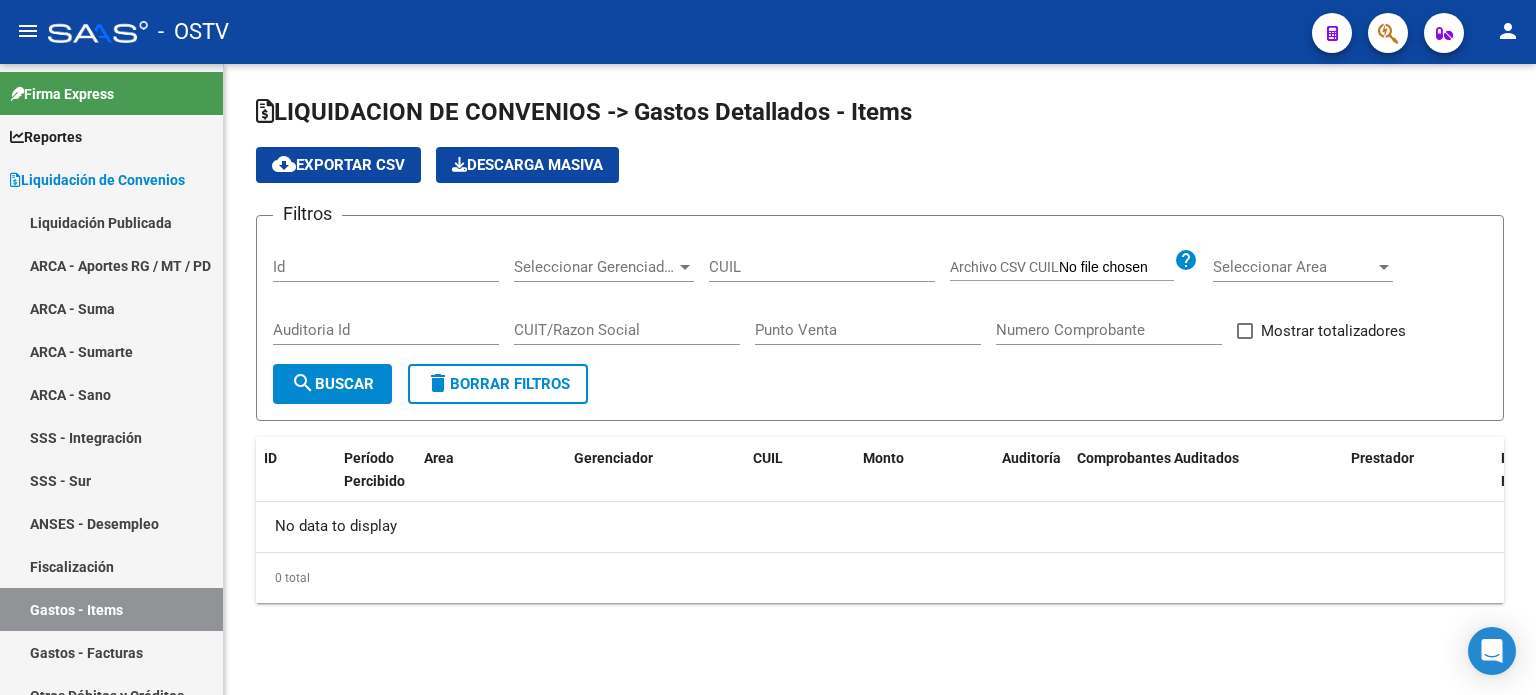 scroll, scrollTop: 0, scrollLeft: 0, axis: both 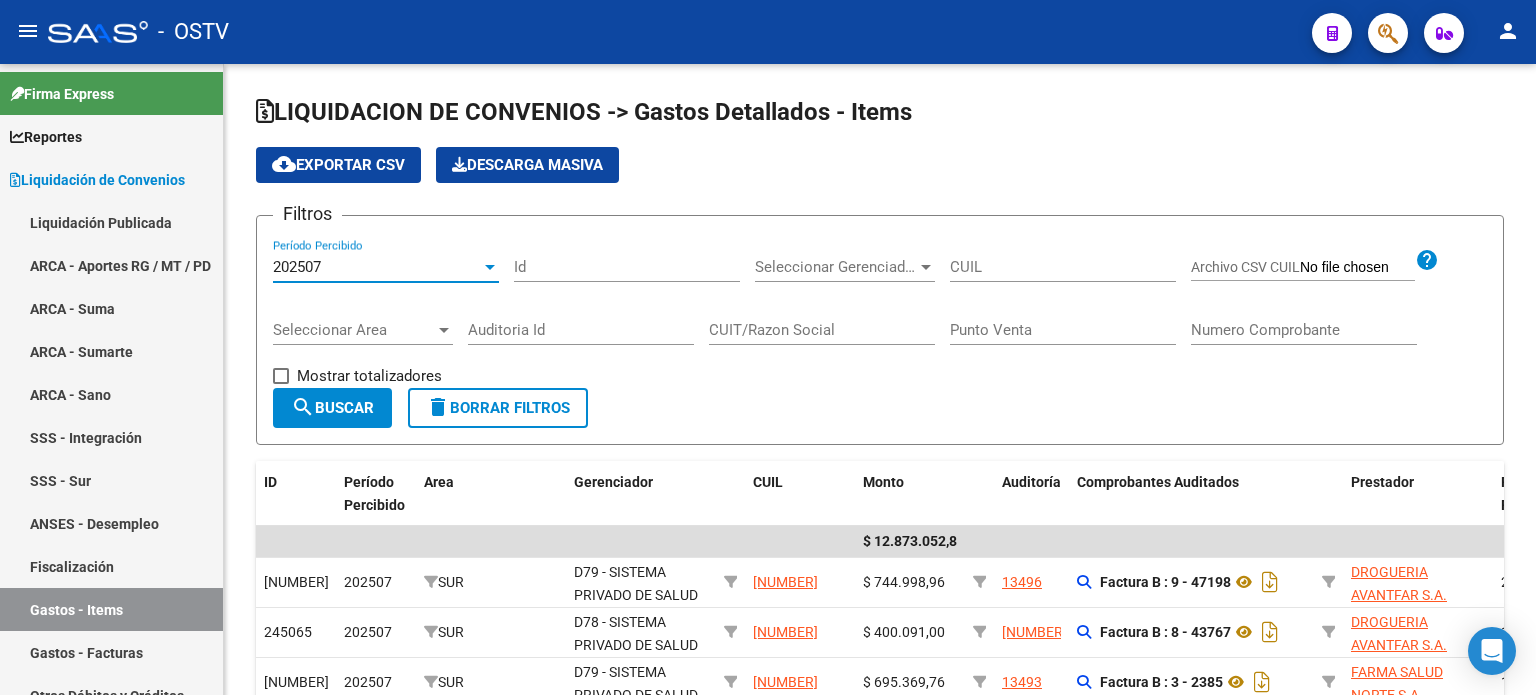 click on "202507" at bounding box center (377, 267) 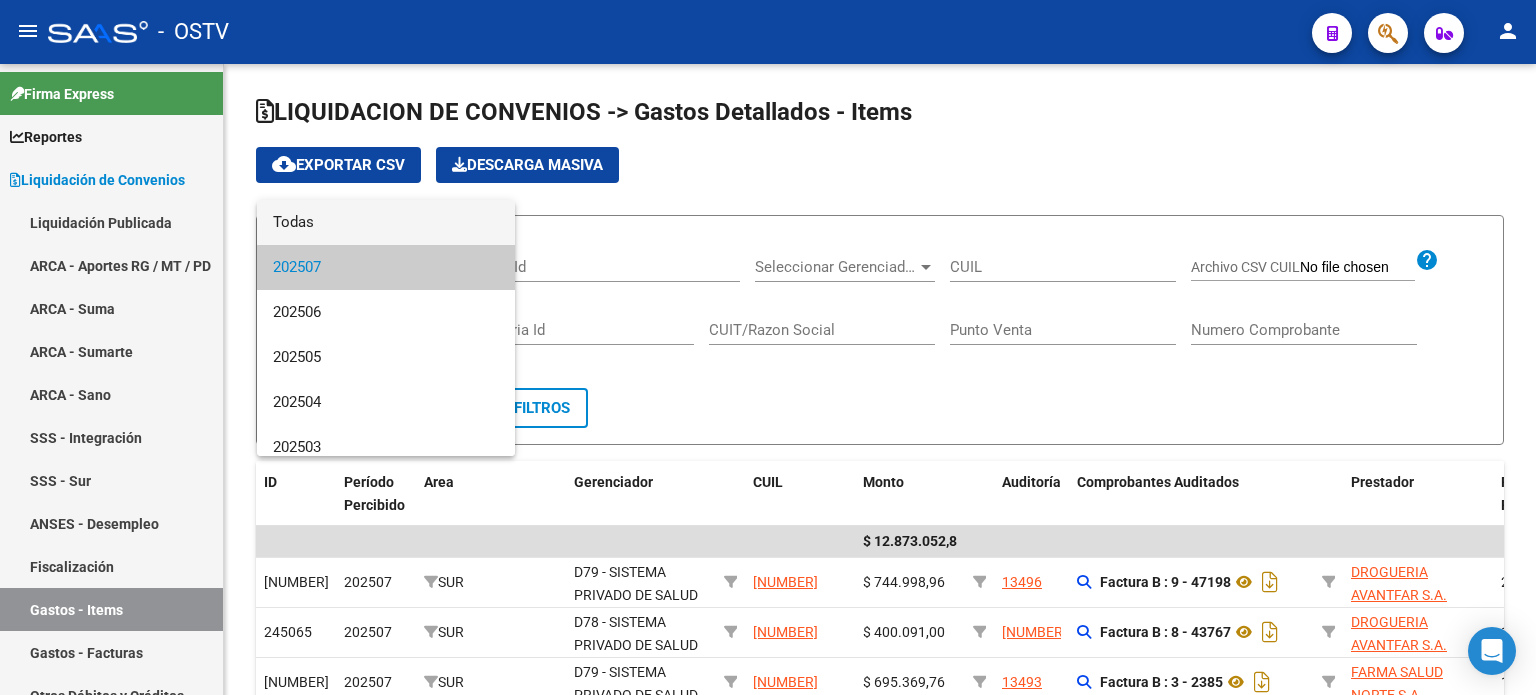 click on "Todas" at bounding box center [386, 222] 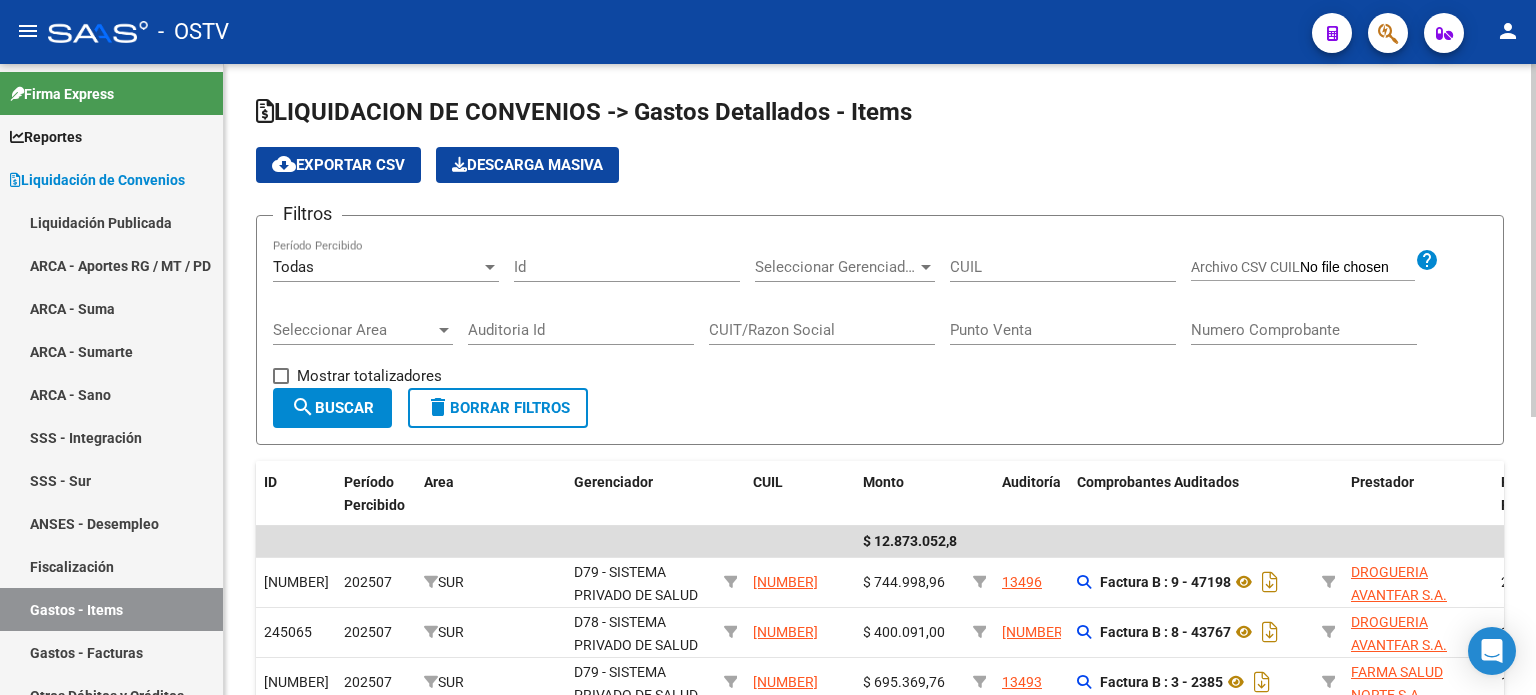 click on "CUIL" 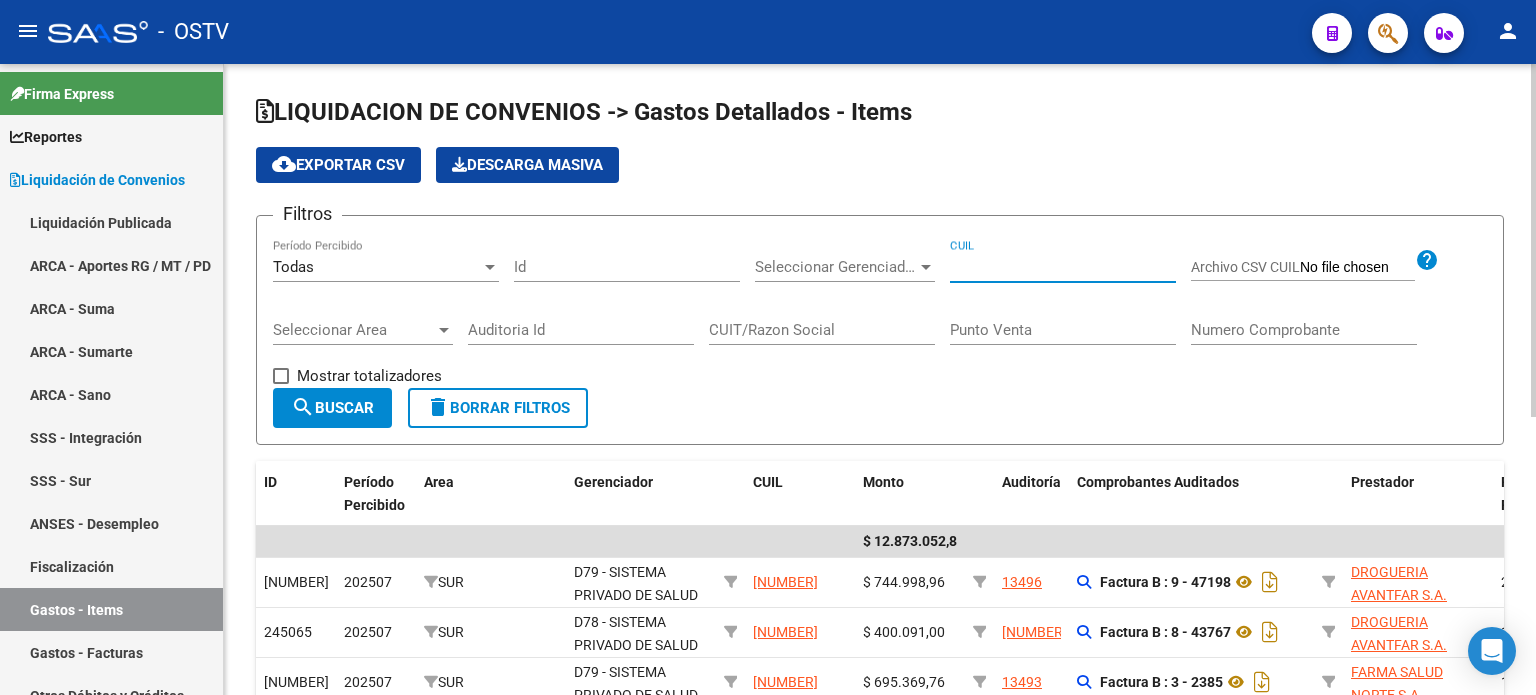 paste on "20255150961" 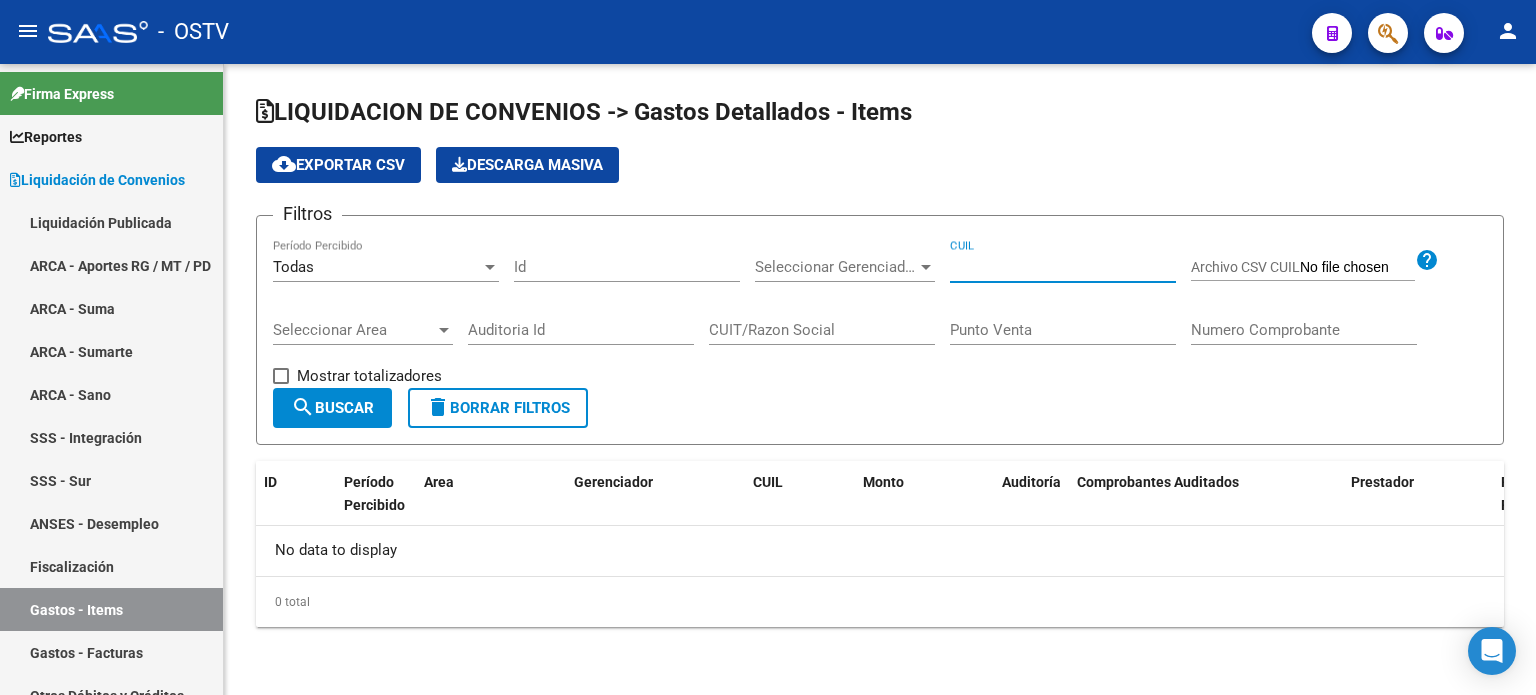 drag, startPoint x: 1028, startPoint y: 267, endPoint x: 927, endPoint y: 255, distance: 101.71037 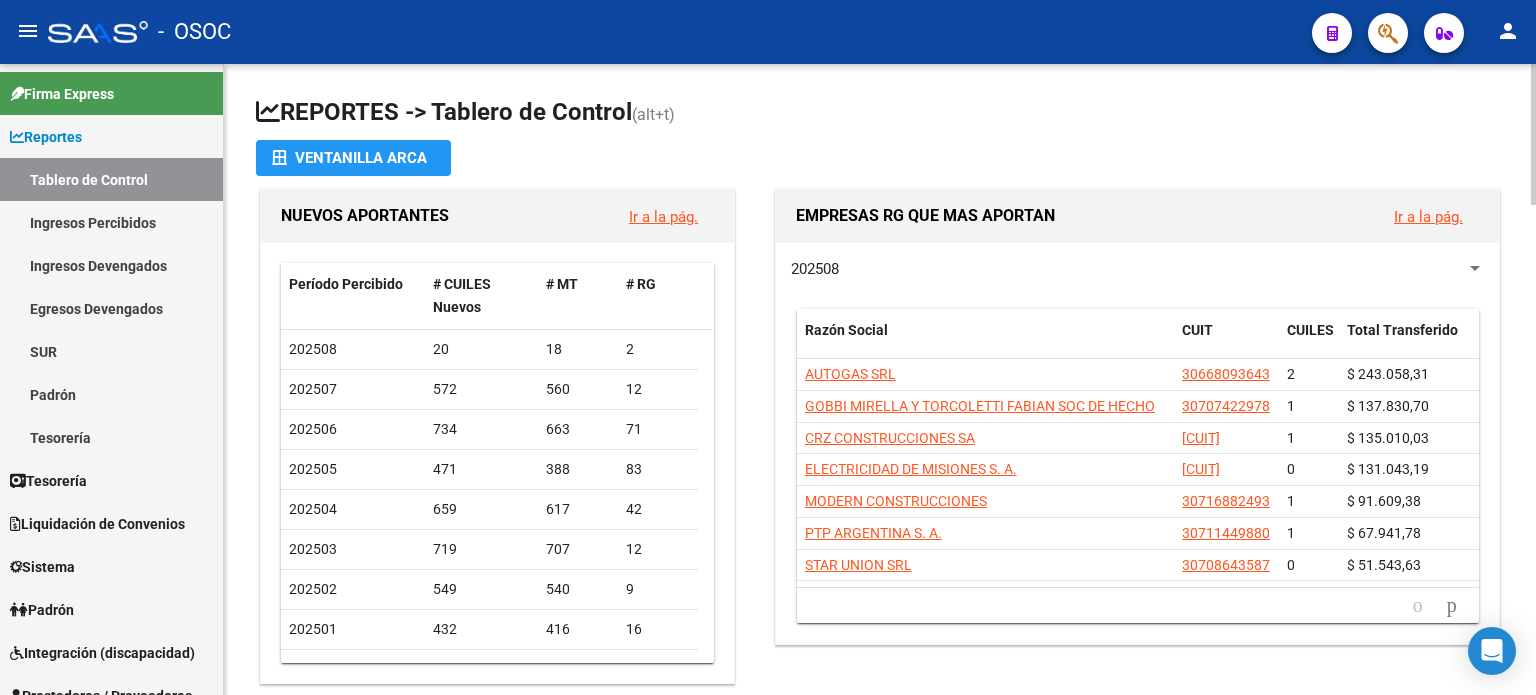 scroll, scrollTop: 0, scrollLeft: 0, axis: both 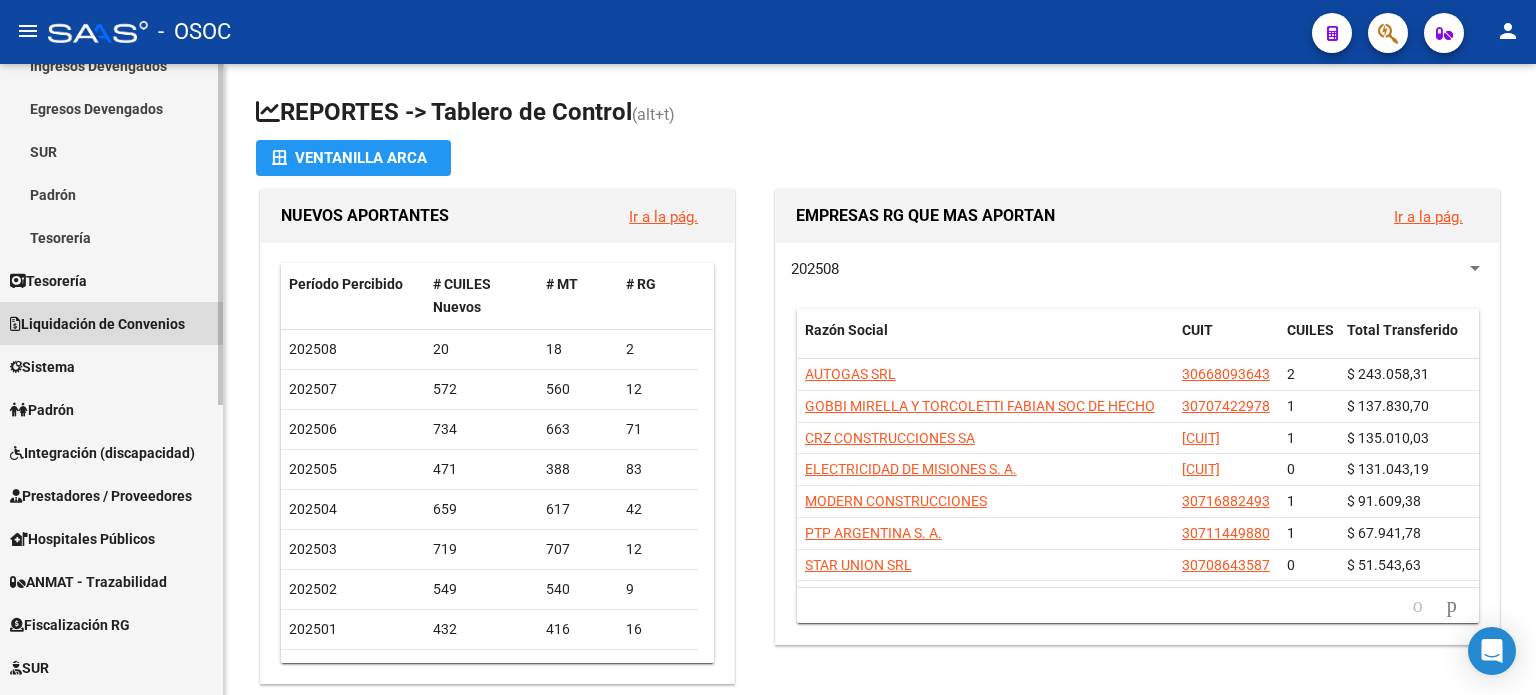 click on "Liquidación de Convenios" at bounding box center [97, 324] 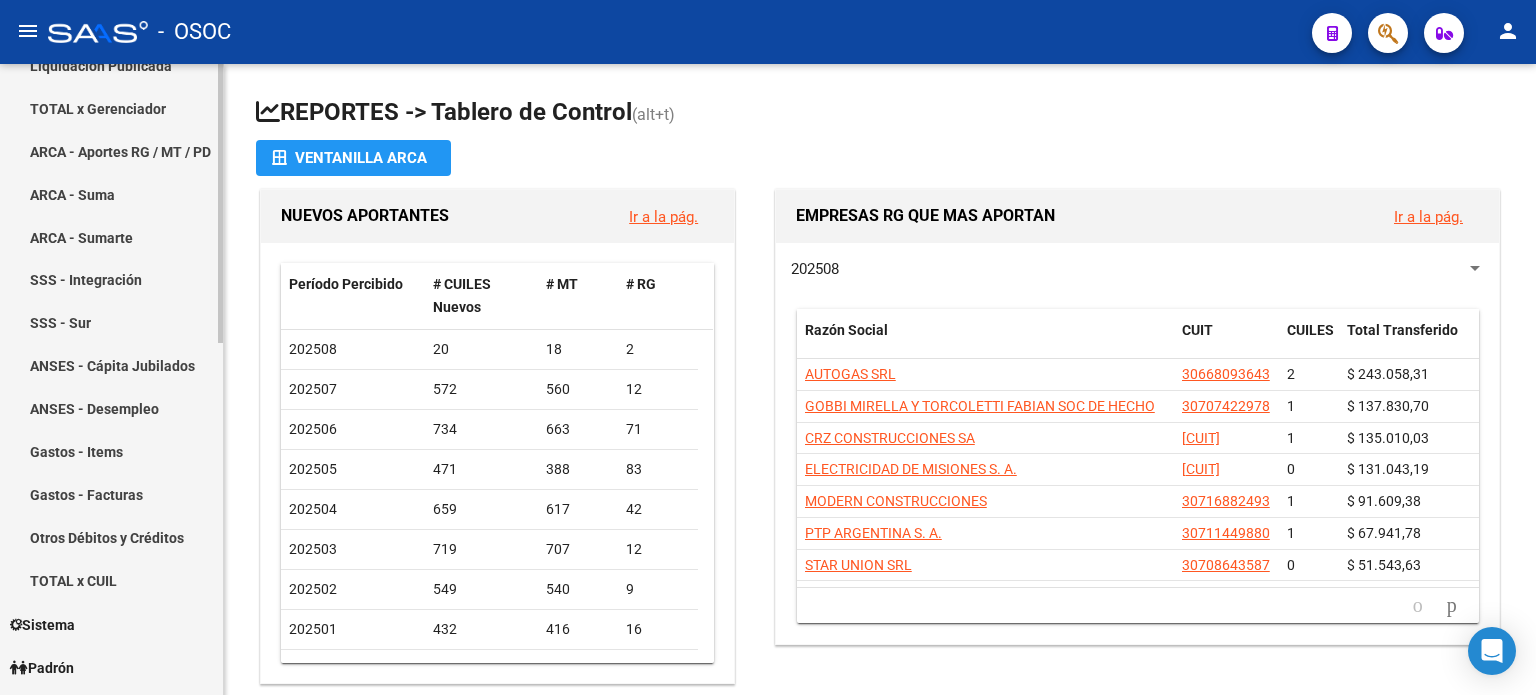 click on "Gastos - Items" at bounding box center (111, 452) 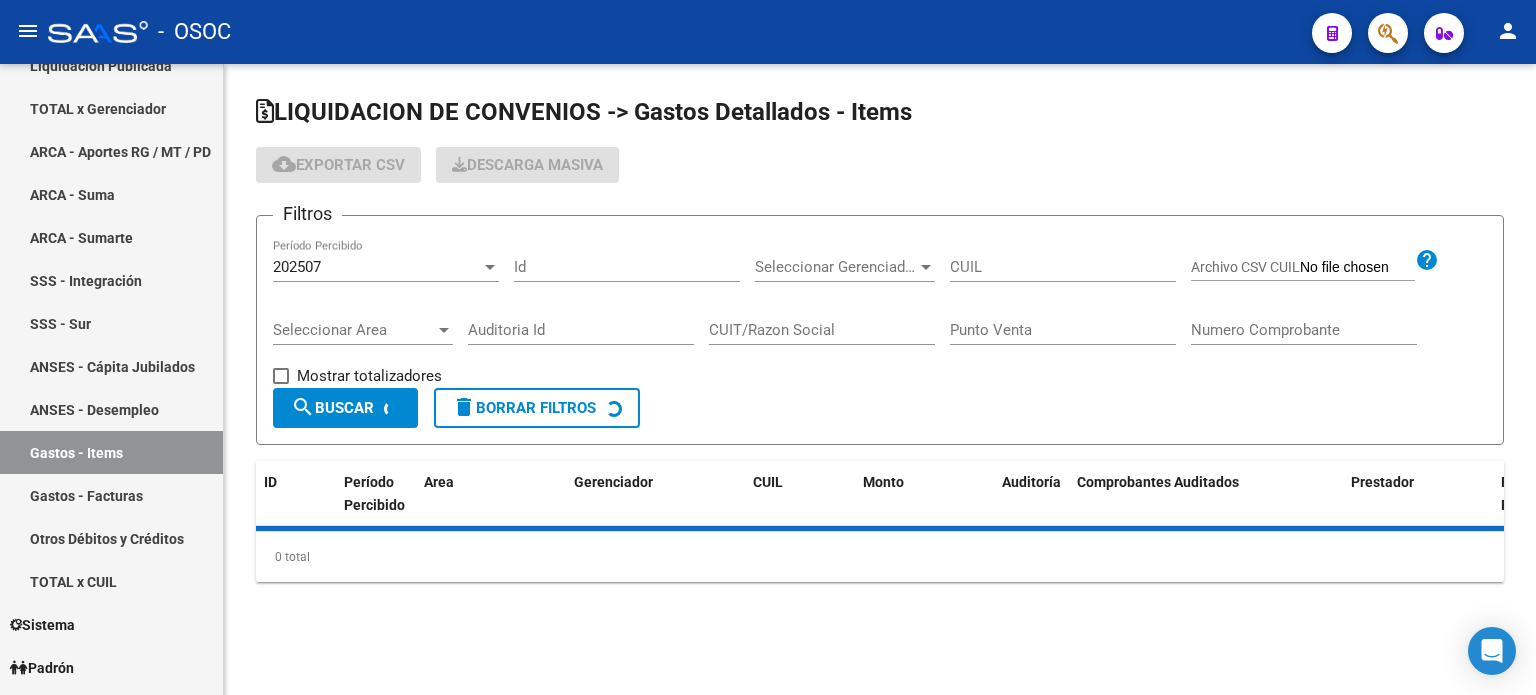 click on "202507" at bounding box center (377, 267) 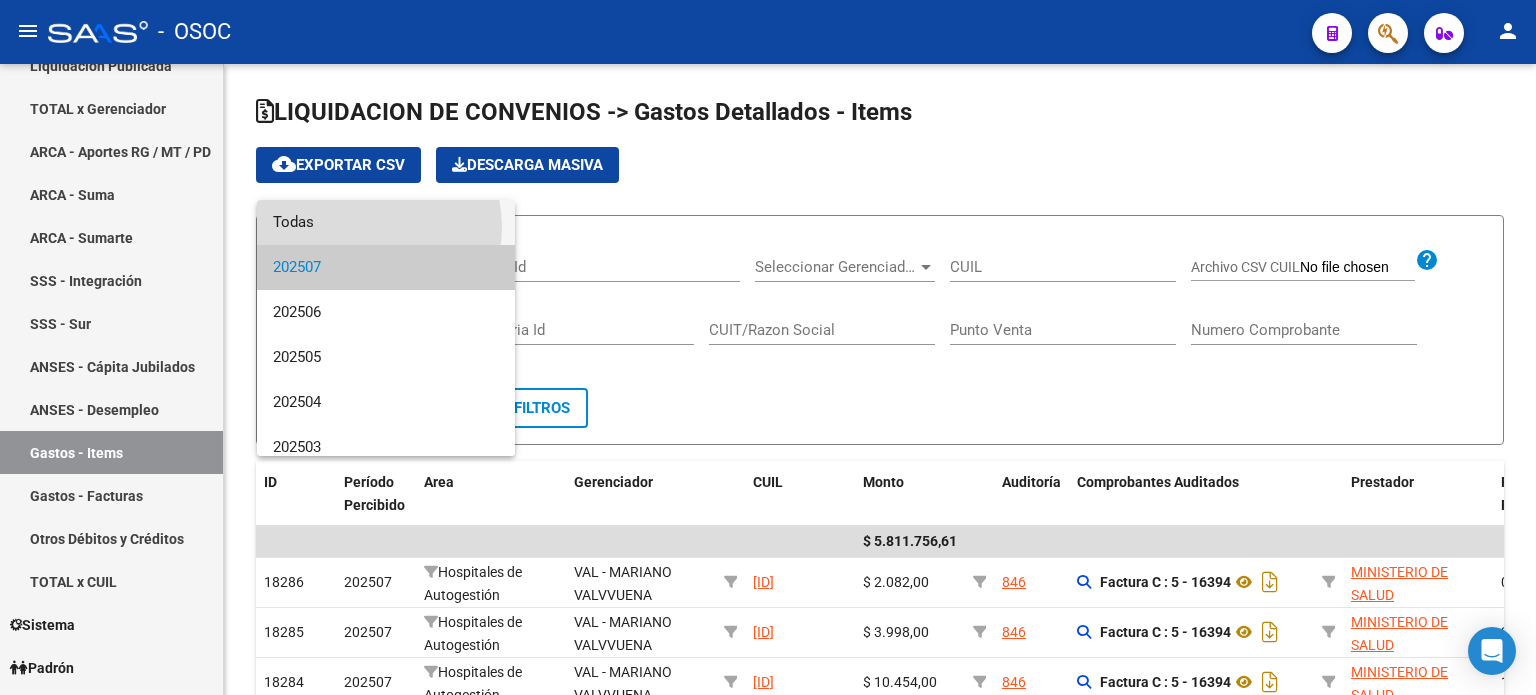 click on "Todas" at bounding box center (386, 222) 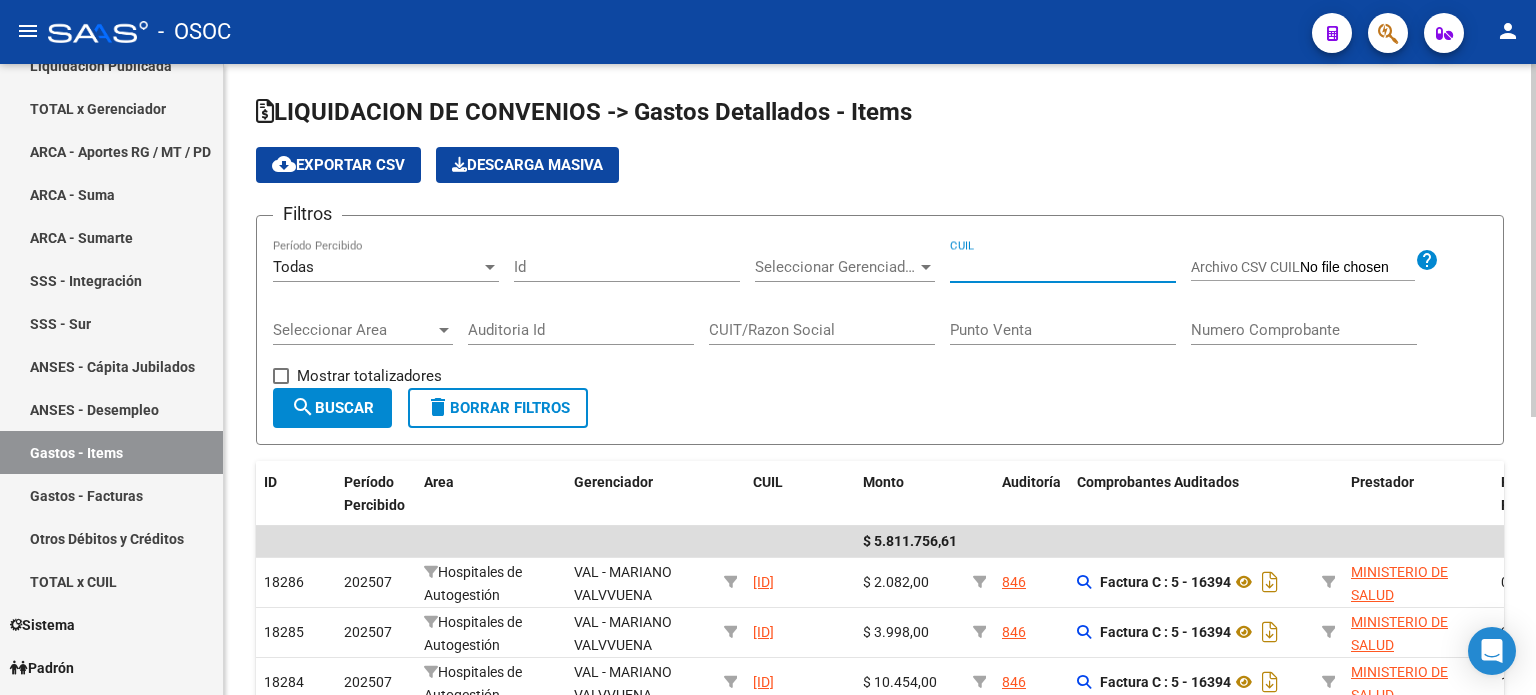 click on "CUIL" at bounding box center [1063, 267] 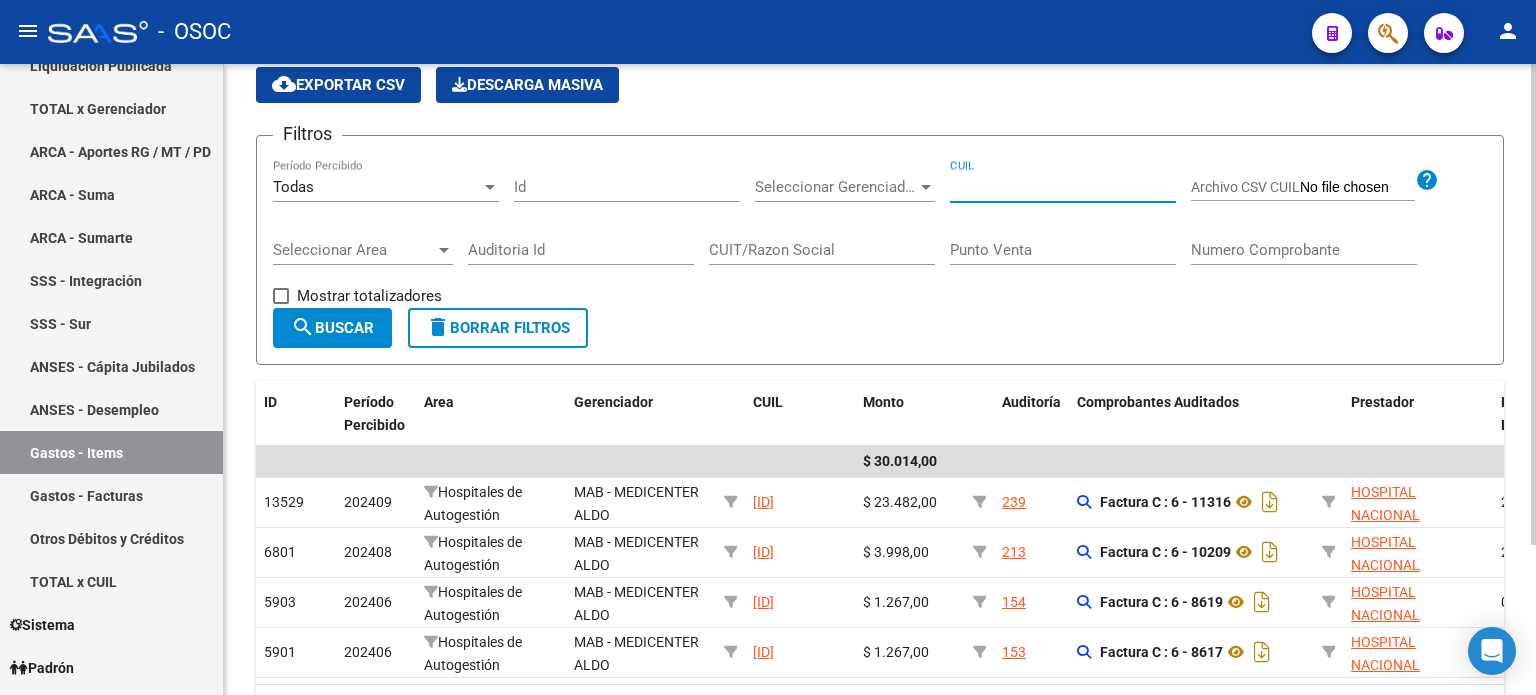 scroll, scrollTop: 196, scrollLeft: 0, axis: vertical 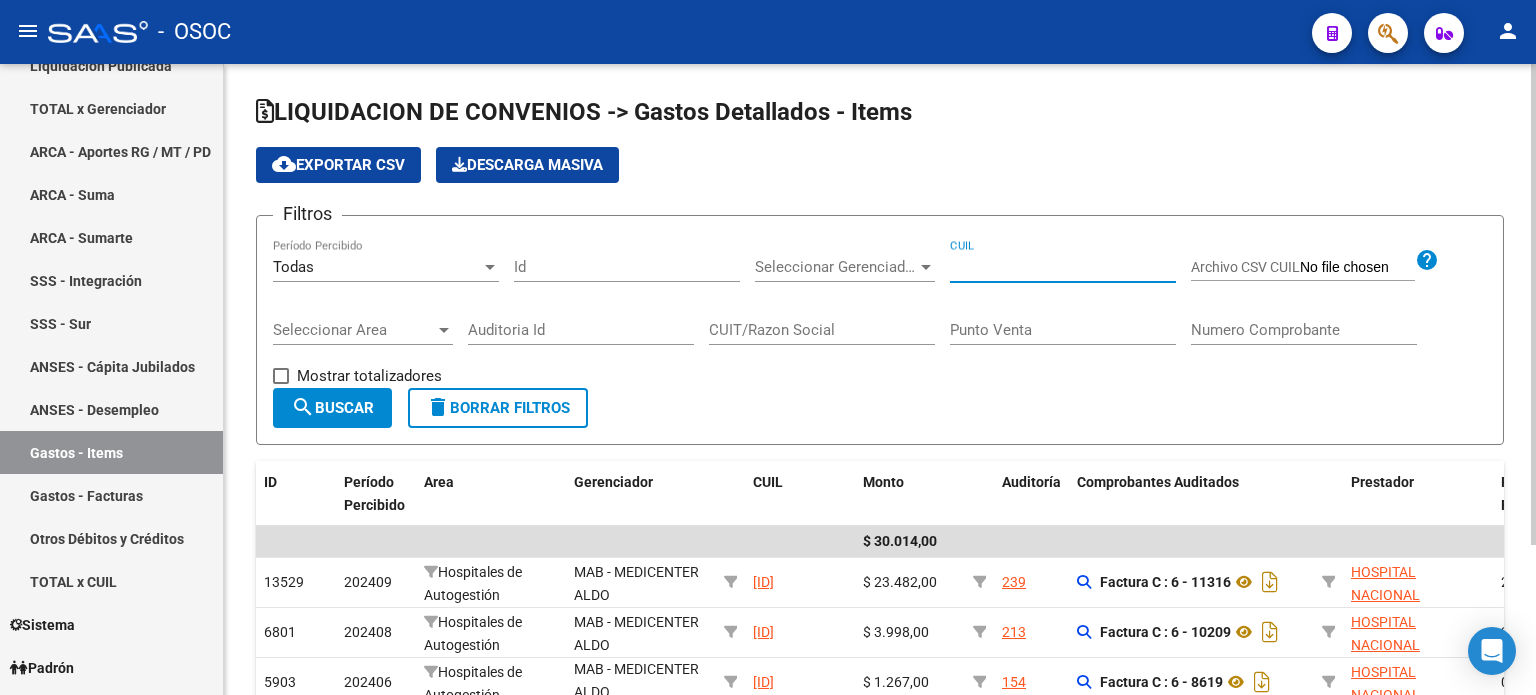 type on "27302661672" 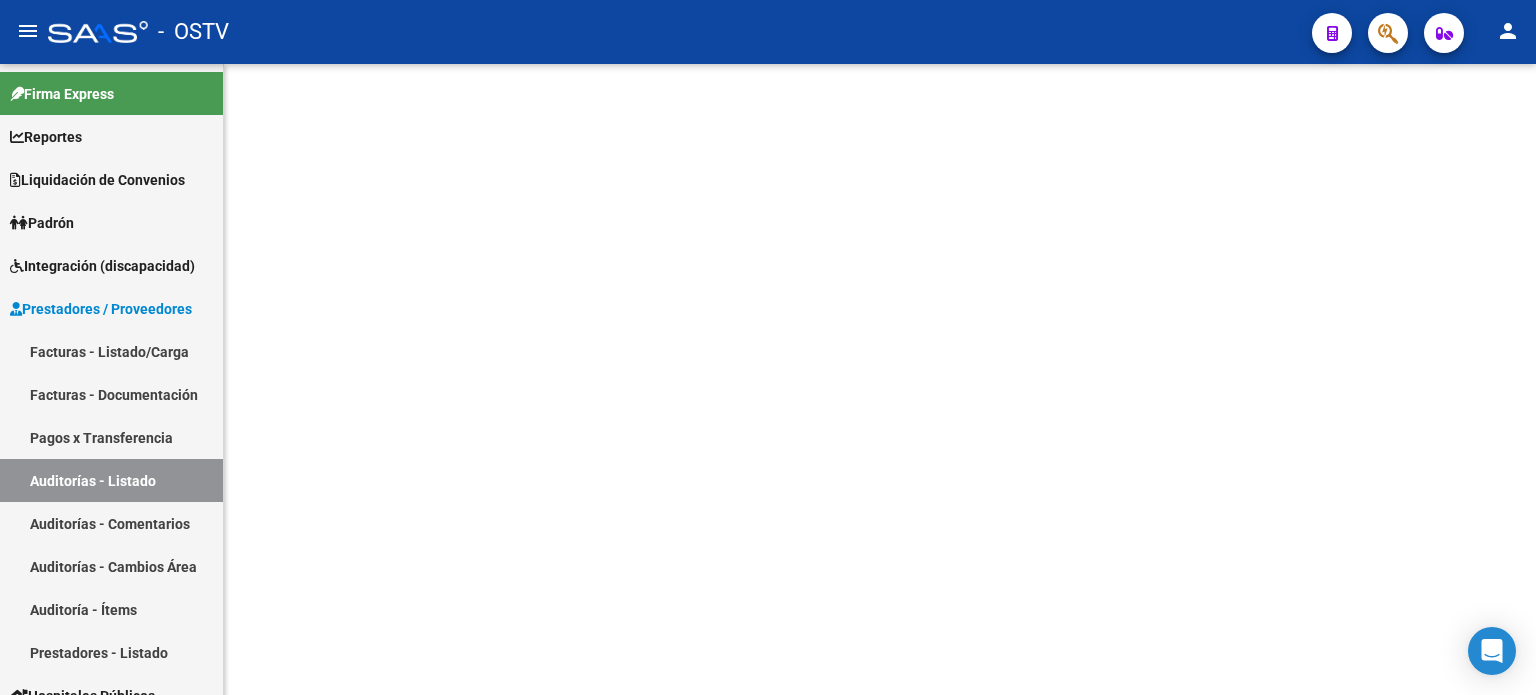 scroll, scrollTop: 0, scrollLeft: 0, axis: both 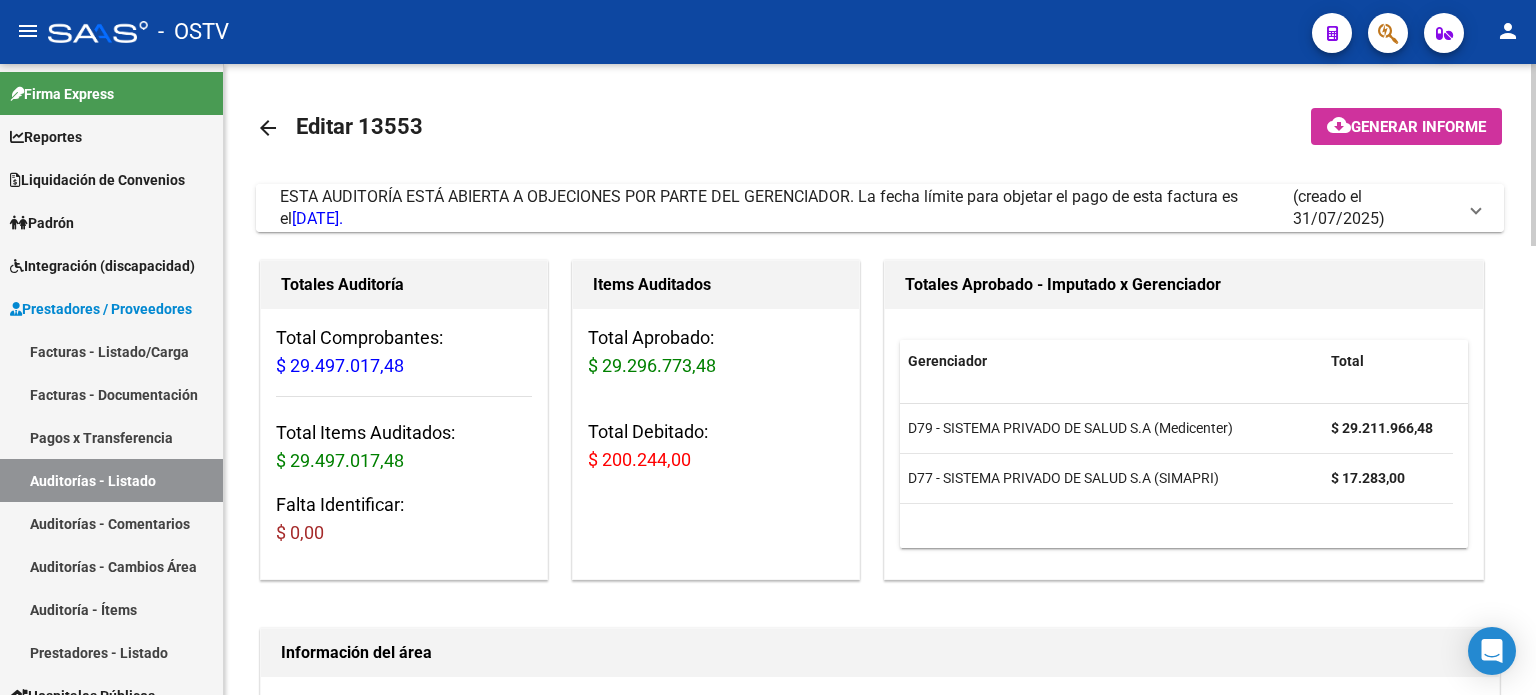 click on "ESTA AUDITORÍA ESTÁ ABIERTA A OBJECIONES POR PARTE DEL GERENCIADOR. La fecha límite para objetar el pago de esta factura es el  [DATE]." at bounding box center (759, 207) 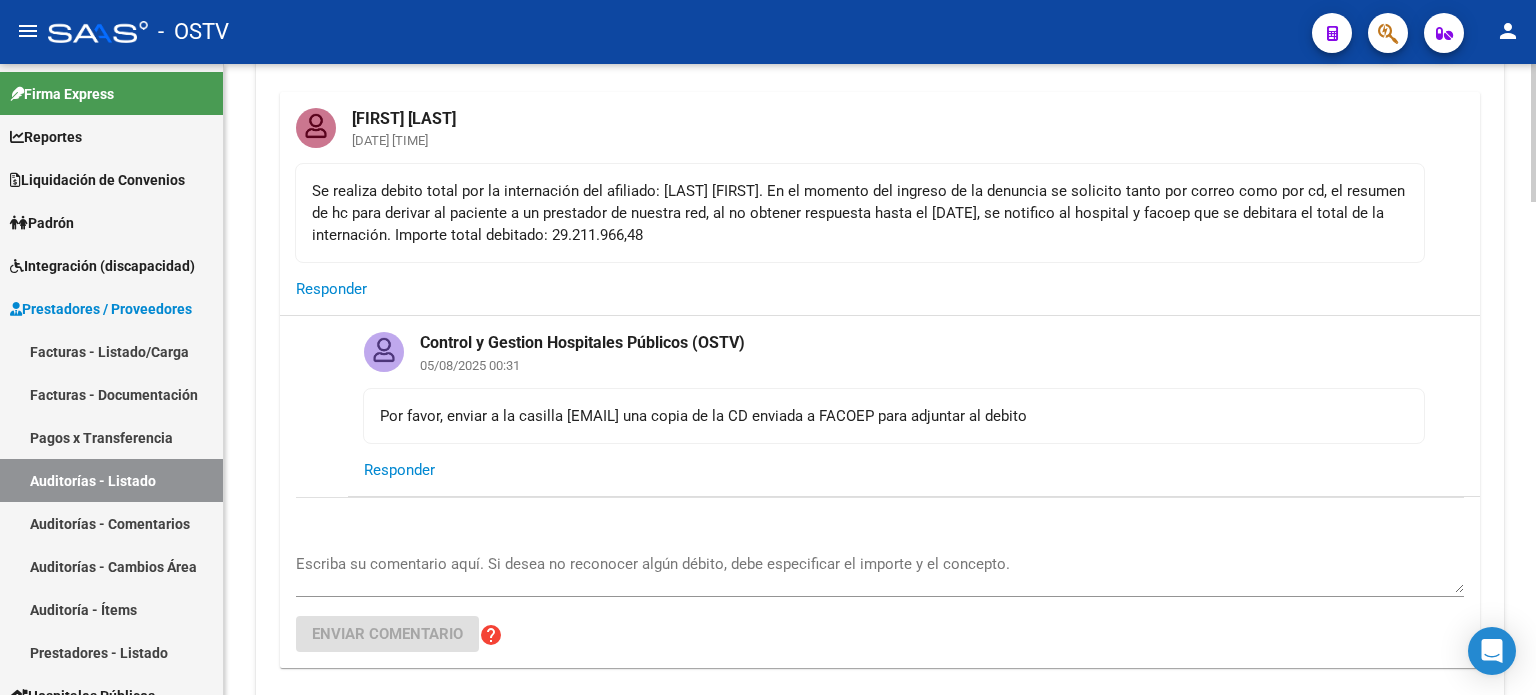 scroll, scrollTop: 300, scrollLeft: 0, axis: vertical 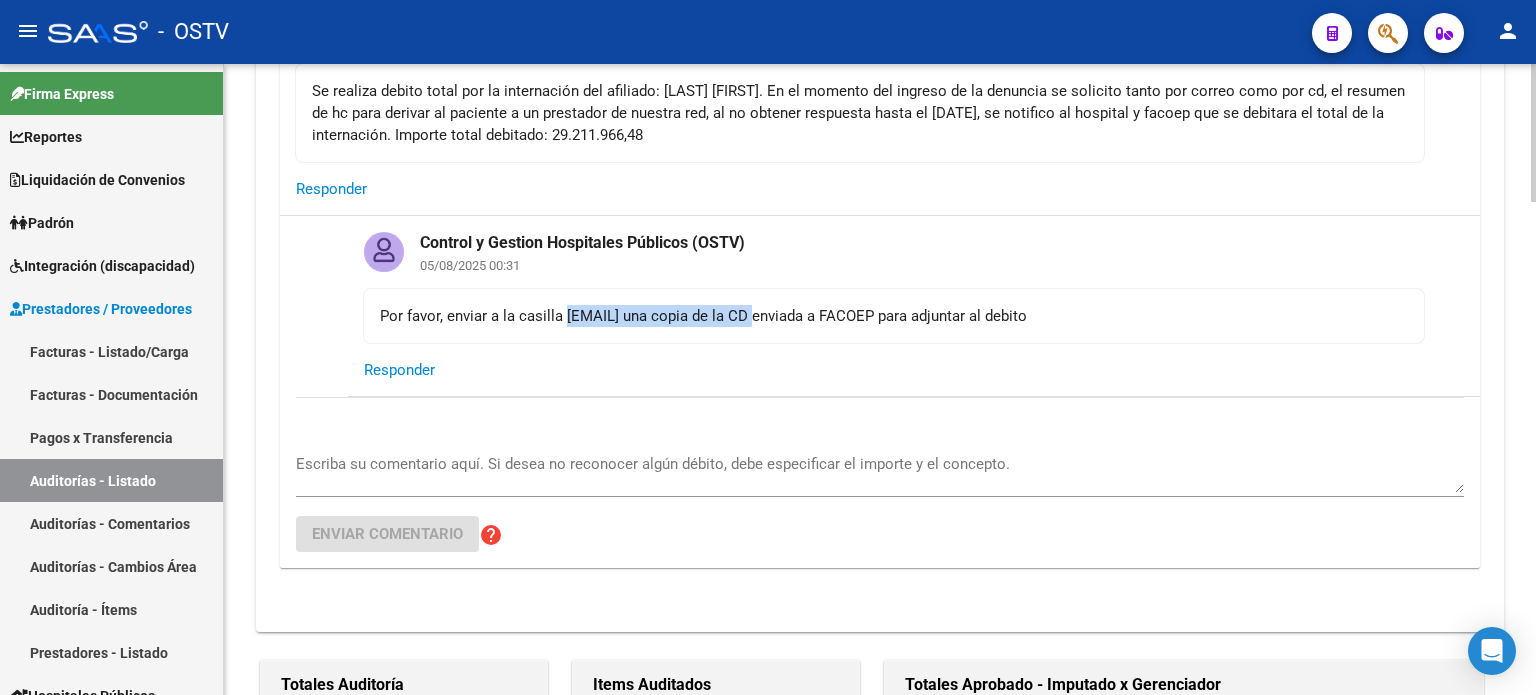 drag, startPoint x: 755, startPoint y: 314, endPoint x: 566, endPoint y: 315, distance: 189.00264 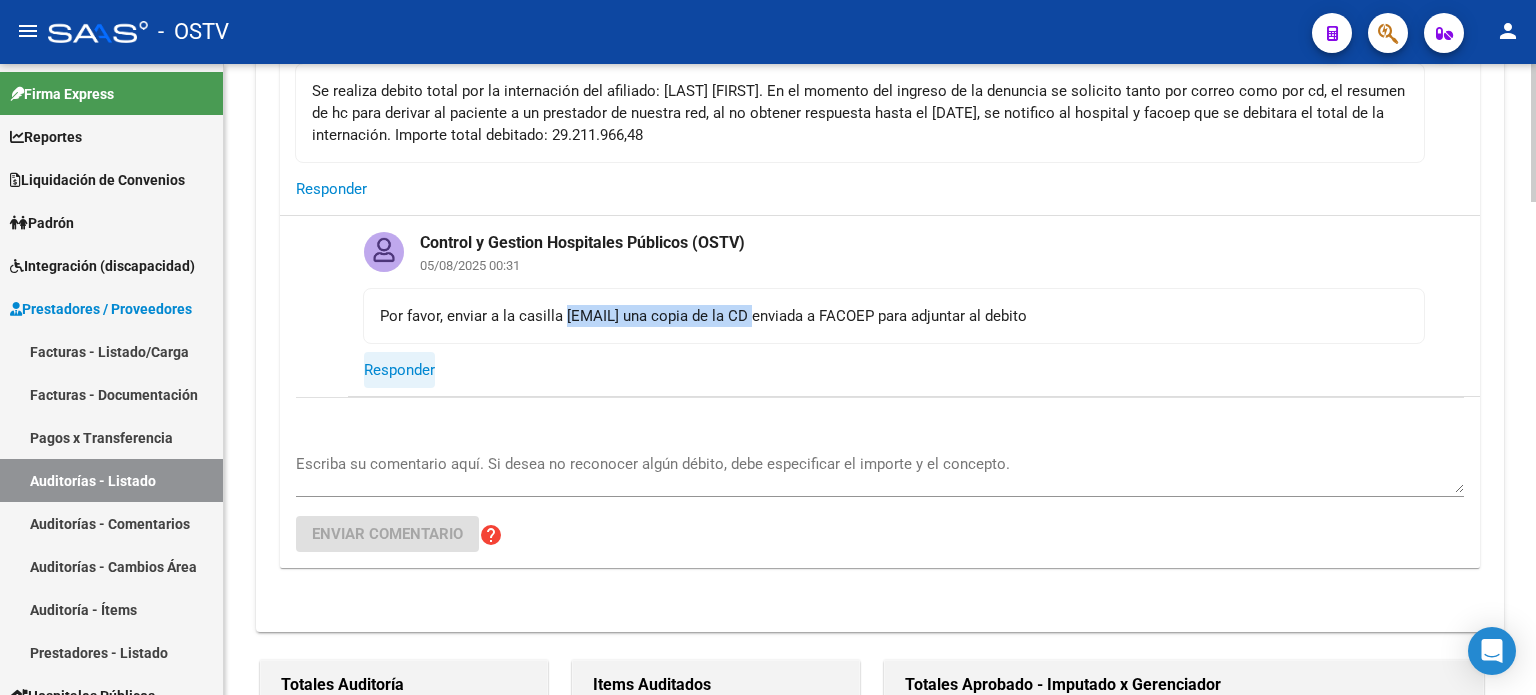click on "Responder" 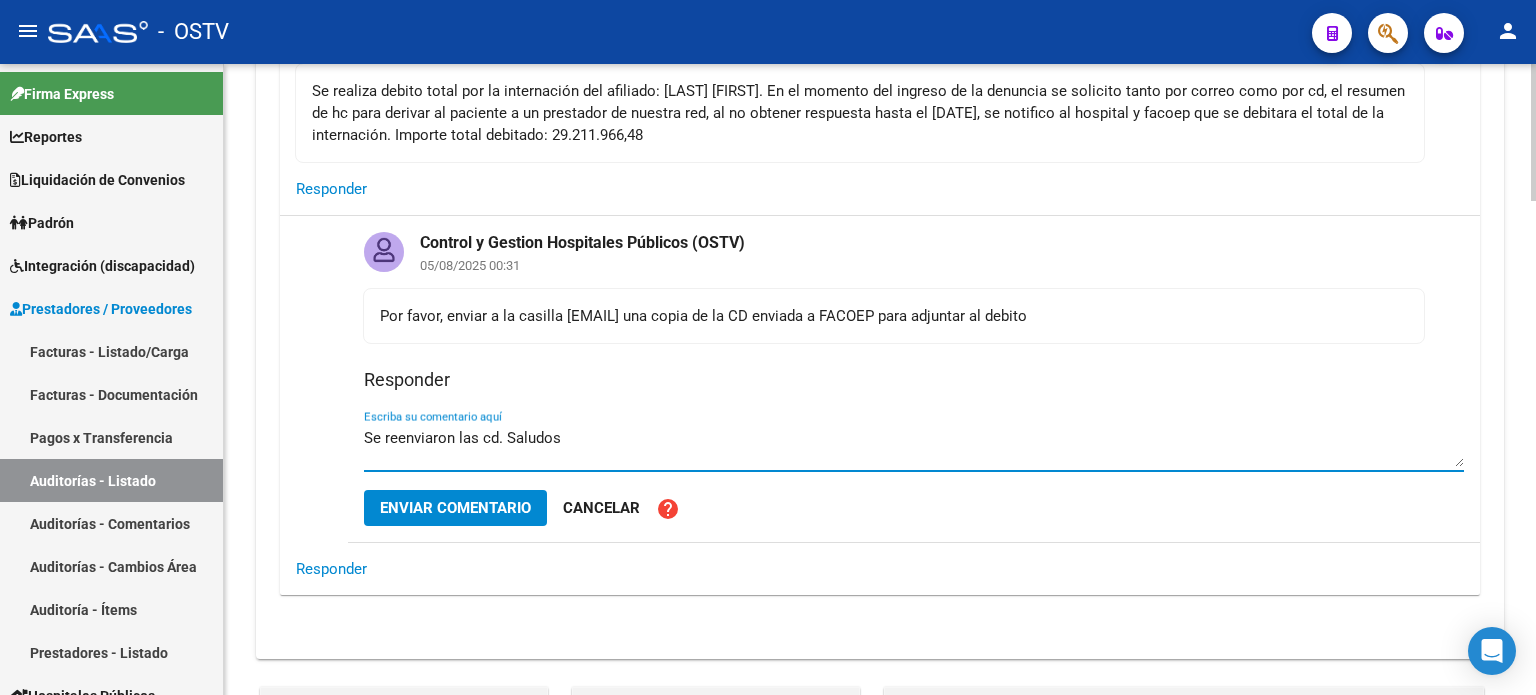 type on "Se reenviaron las cd. Saludos" 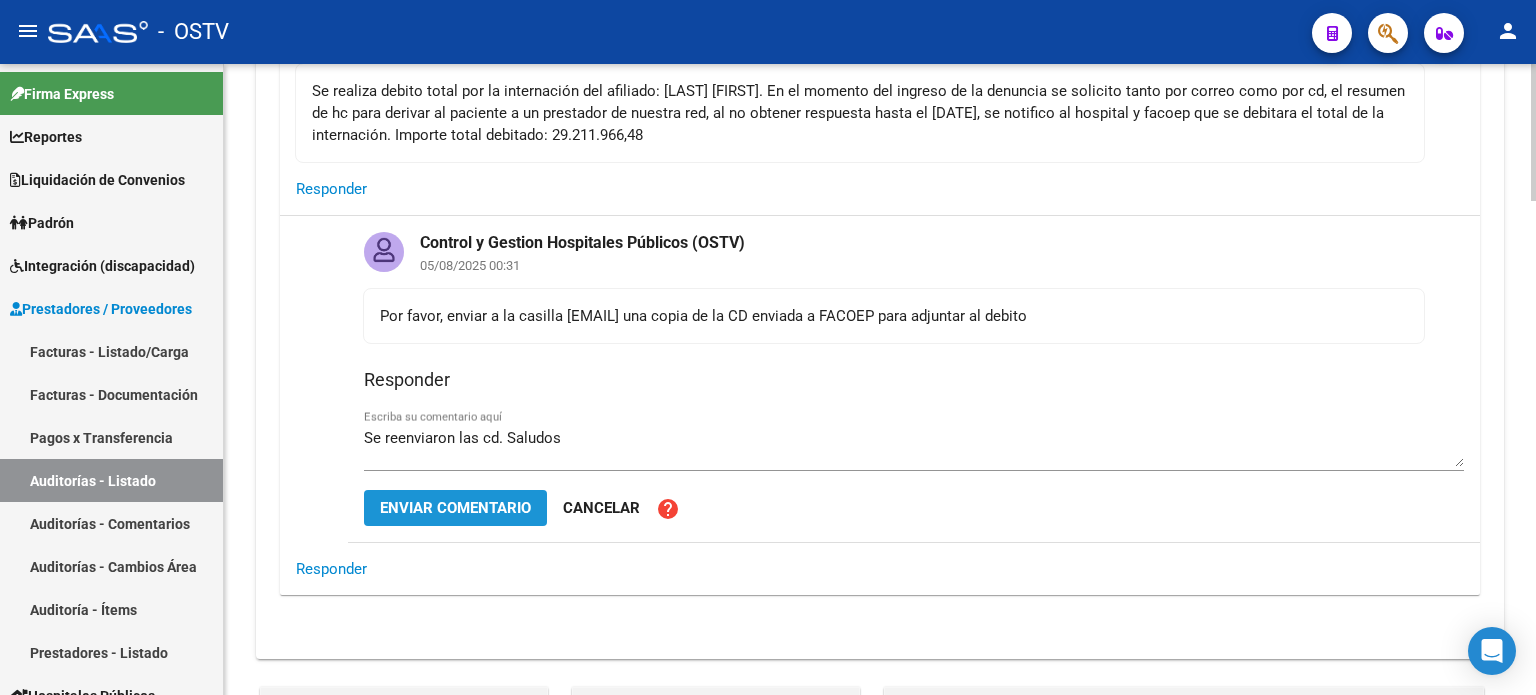 click on "Enviar comentario" at bounding box center (455, 508) 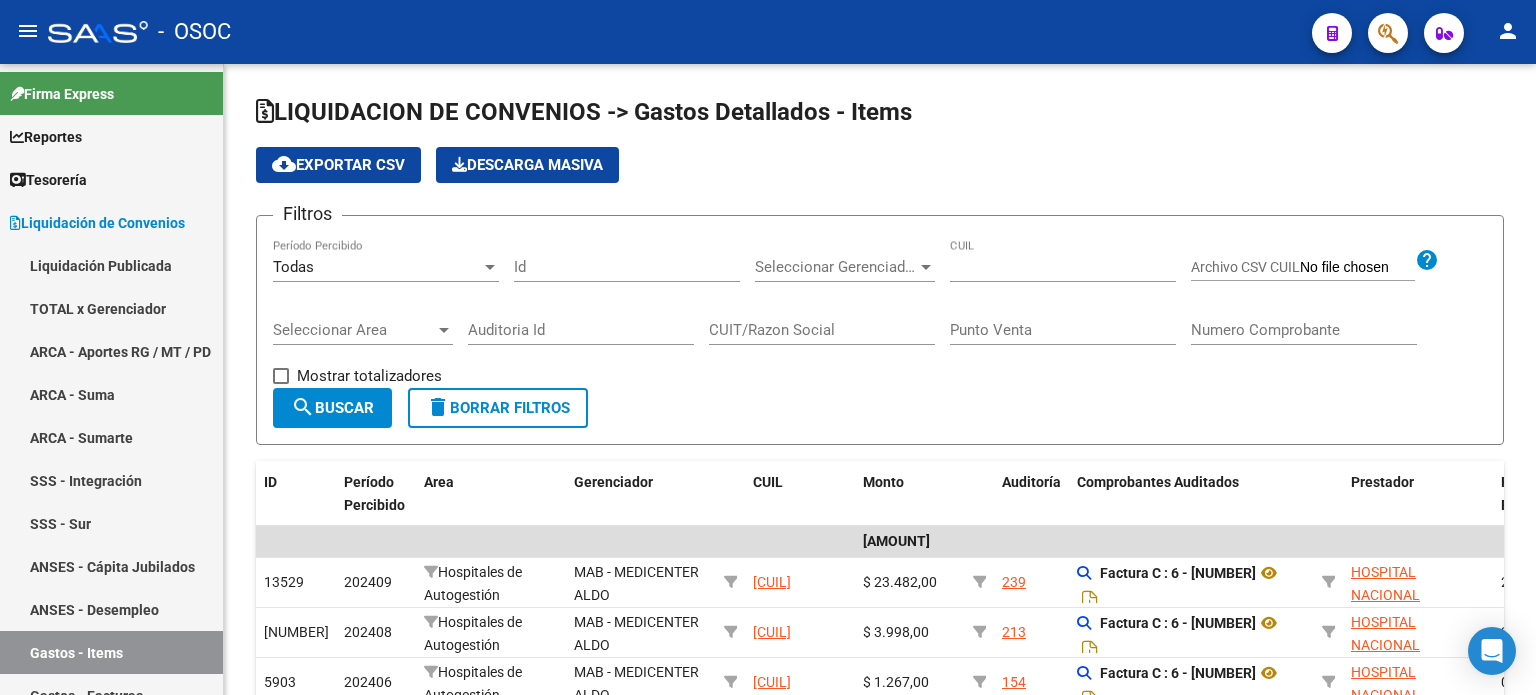 scroll, scrollTop: 0, scrollLeft: 0, axis: both 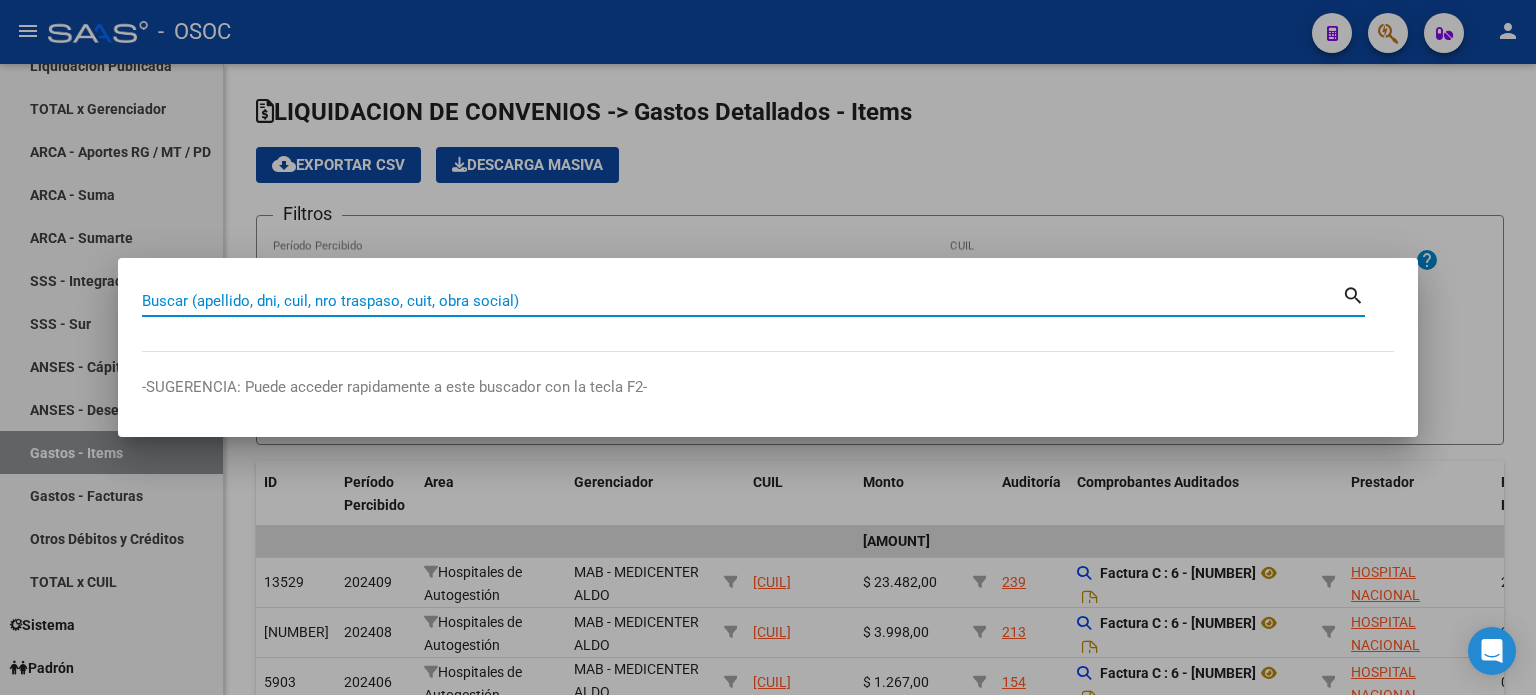 paste on "[NUMBER]" 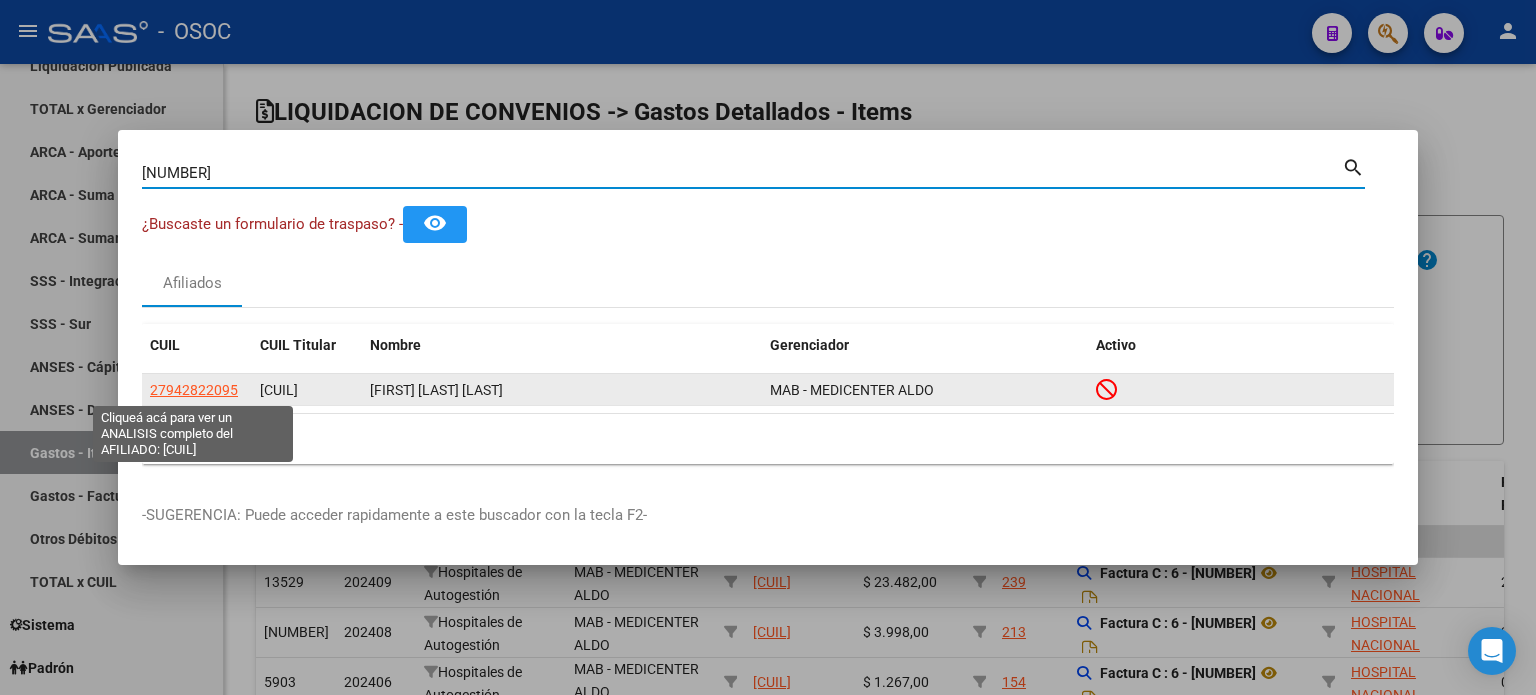 click on "27942822095" 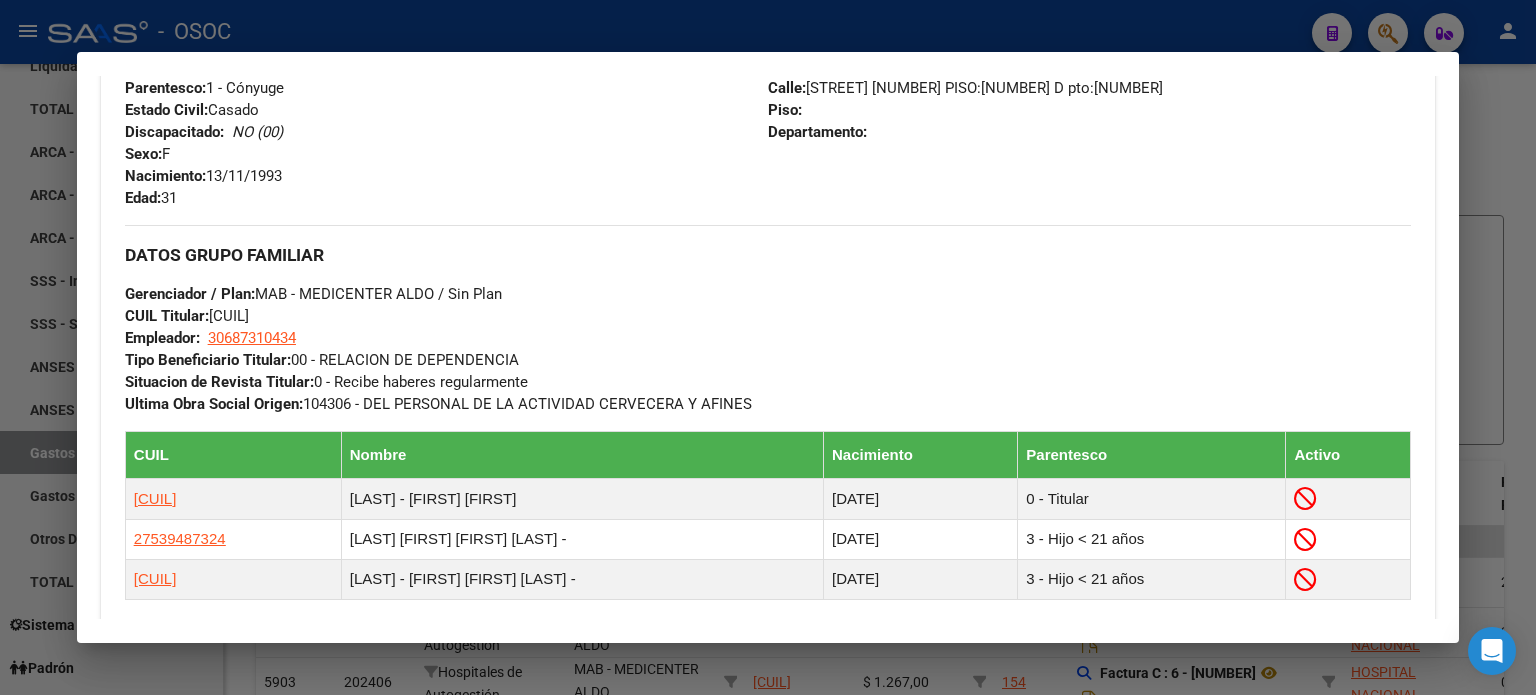 scroll, scrollTop: 1200, scrollLeft: 0, axis: vertical 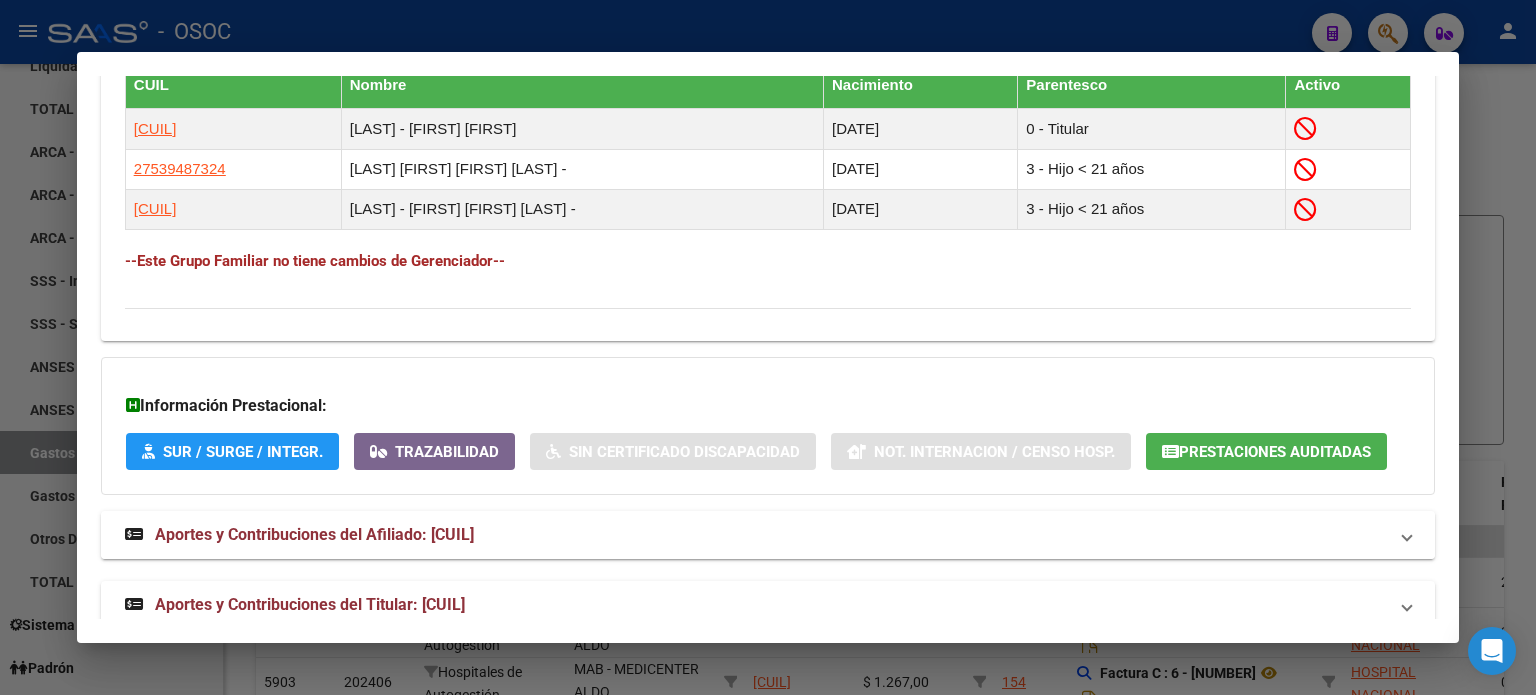 click on "Aportes y Contribuciones del Afiliado: 27942822095" at bounding box center [314, 534] 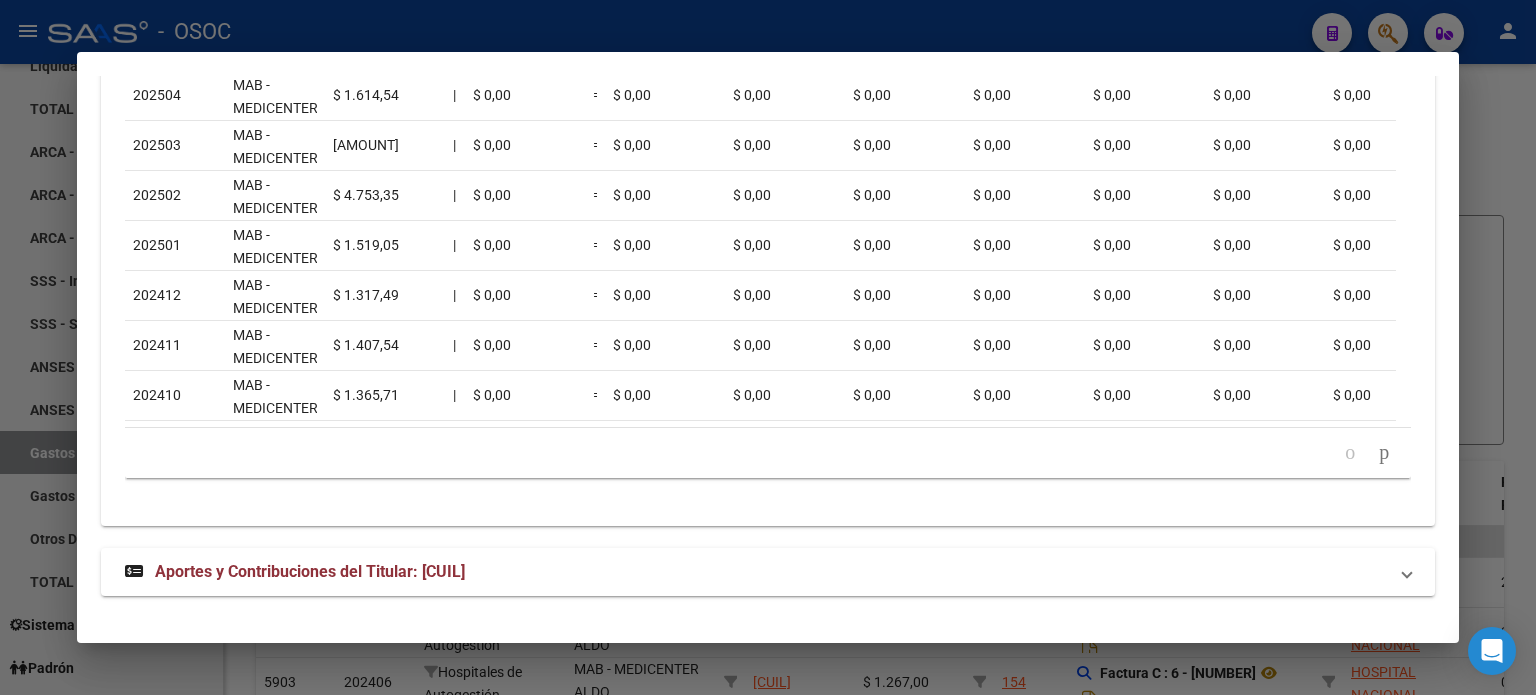scroll, scrollTop: 2124, scrollLeft: 0, axis: vertical 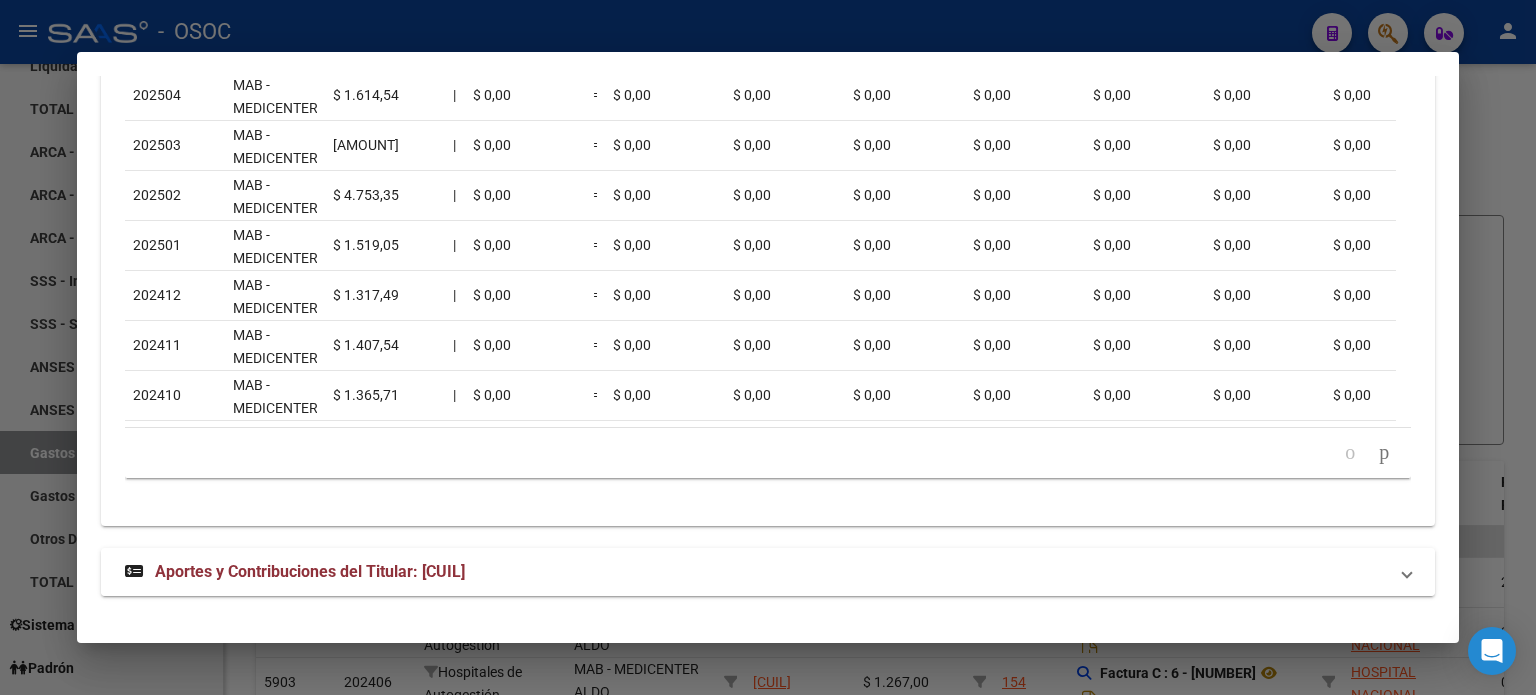 click on "Aportes y Contribuciones del Titular: 20374319826" at bounding box center [310, 571] 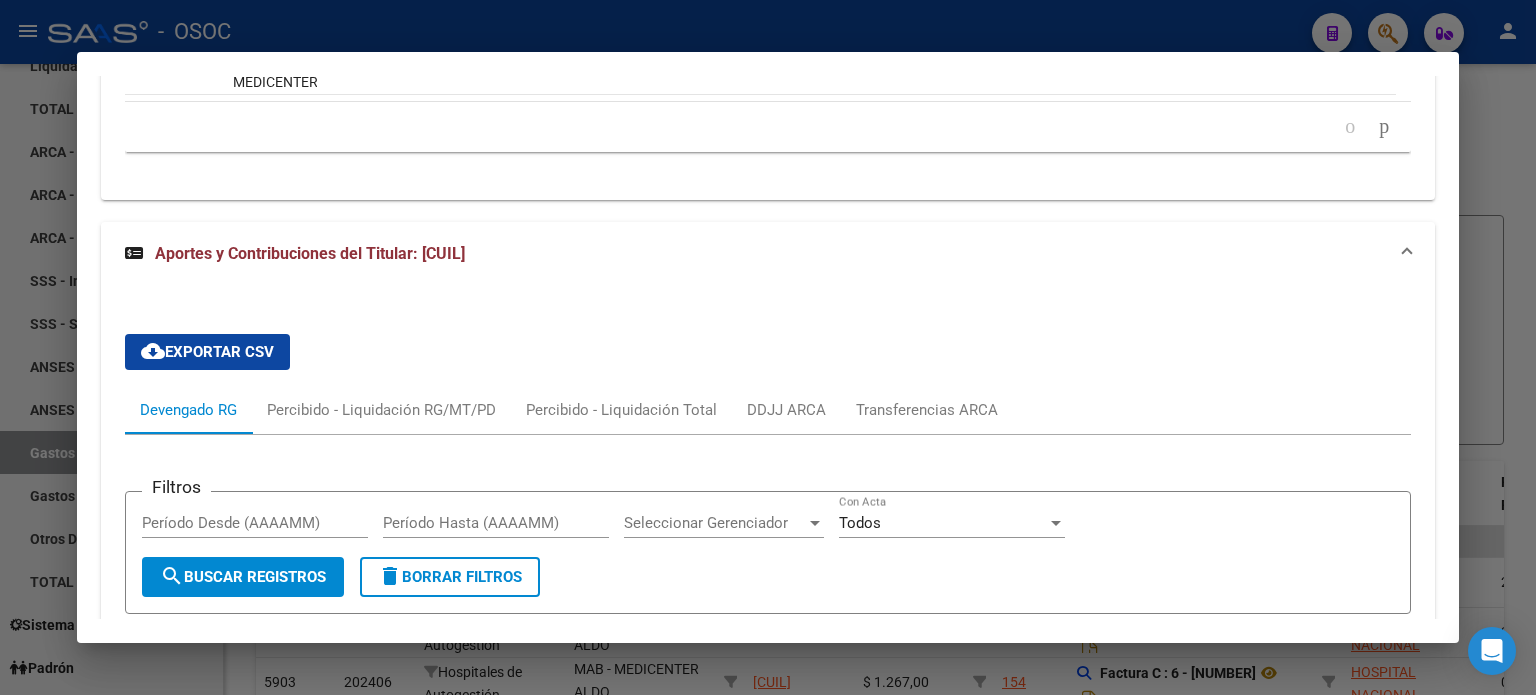 scroll, scrollTop: 2440, scrollLeft: 0, axis: vertical 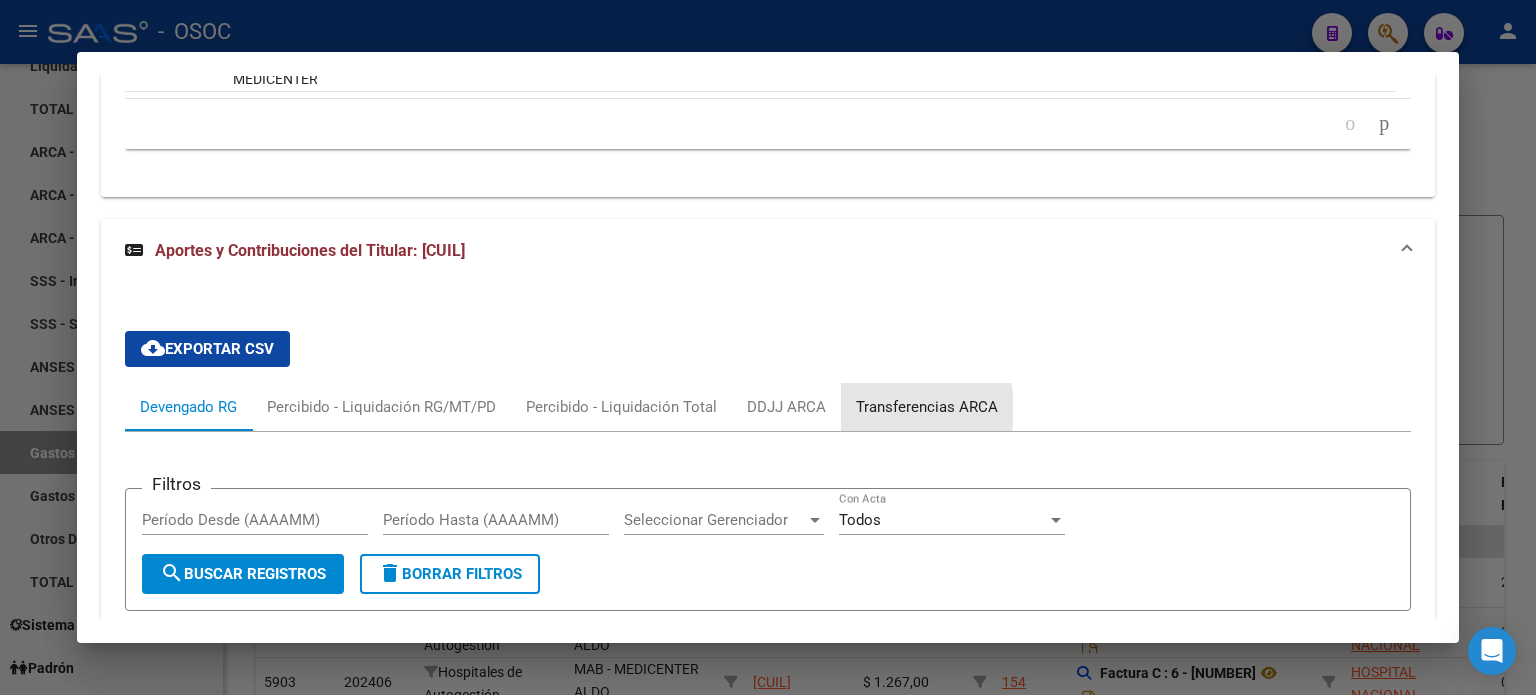 click on "Transferencias ARCA" at bounding box center [927, 407] 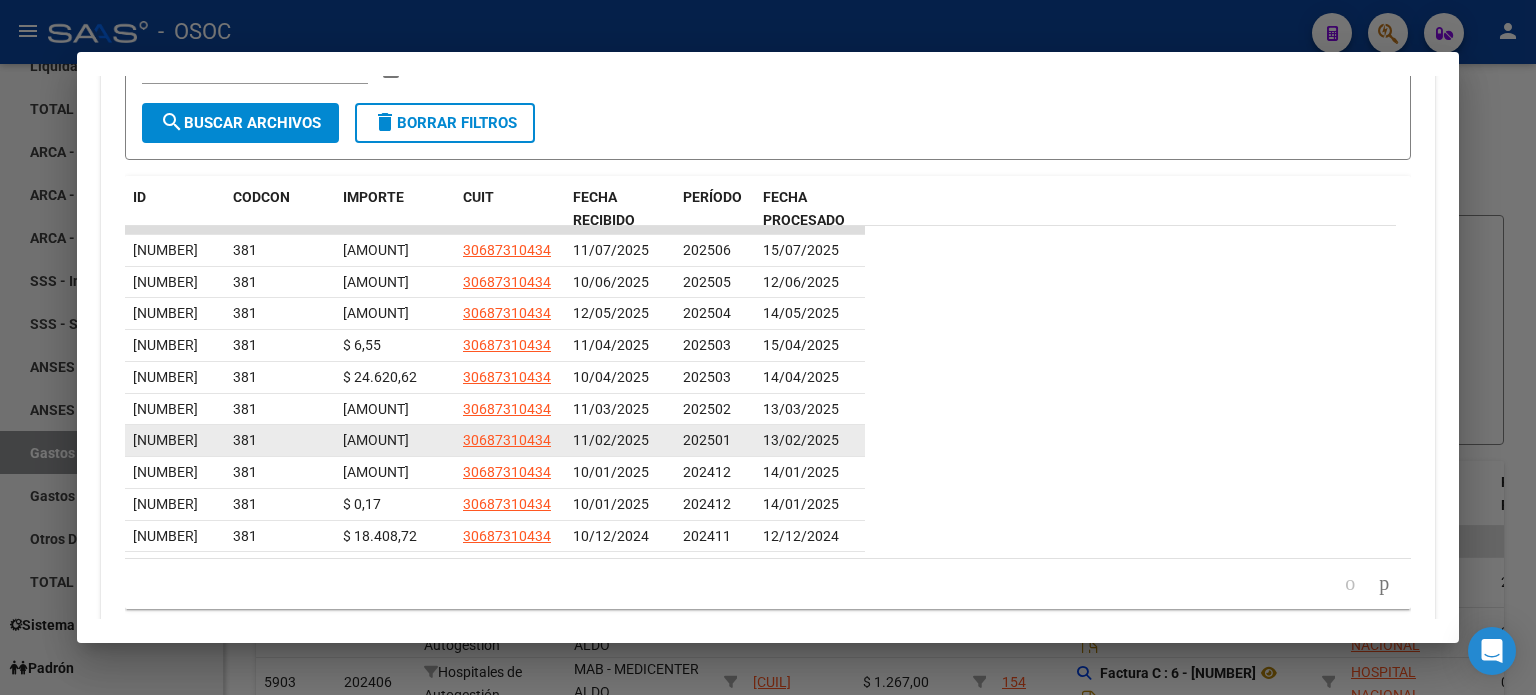 scroll, scrollTop: 3009, scrollLeft: 0, axis: vertical 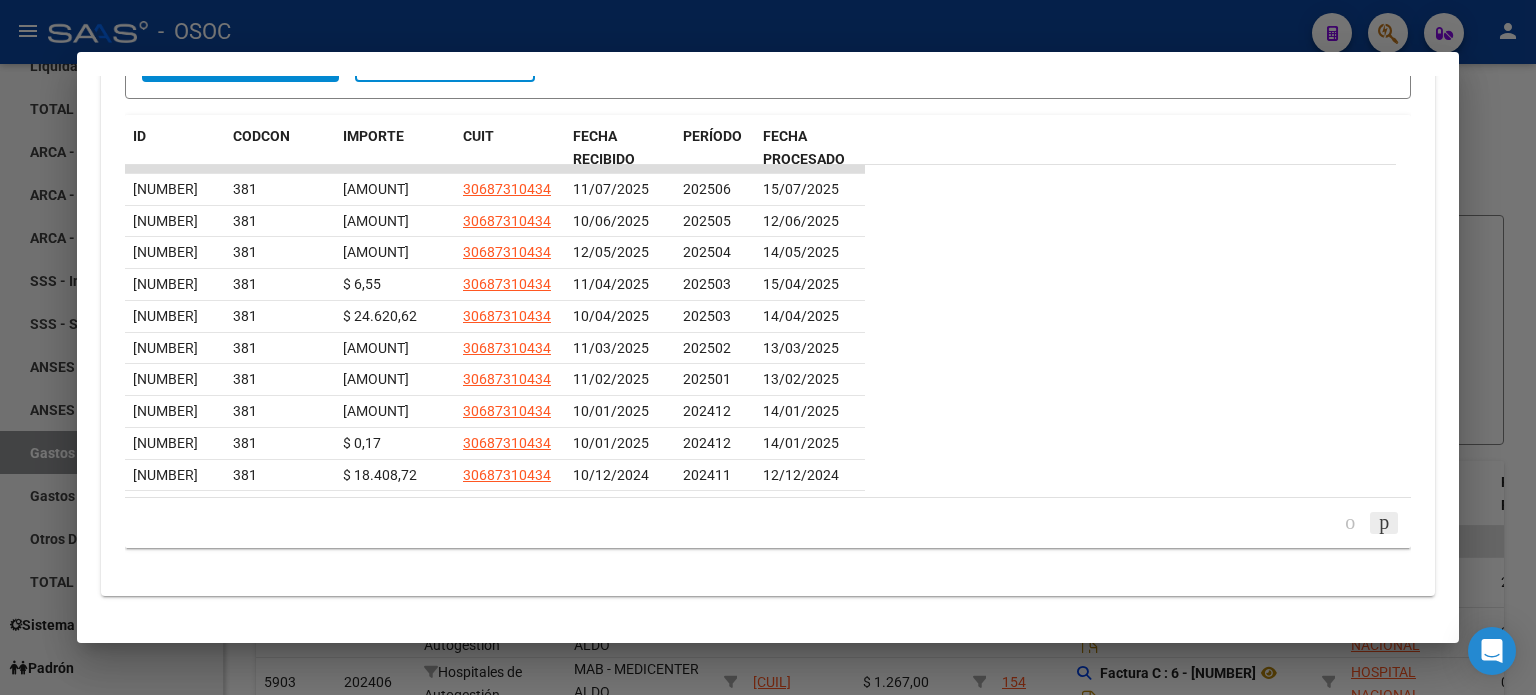 click 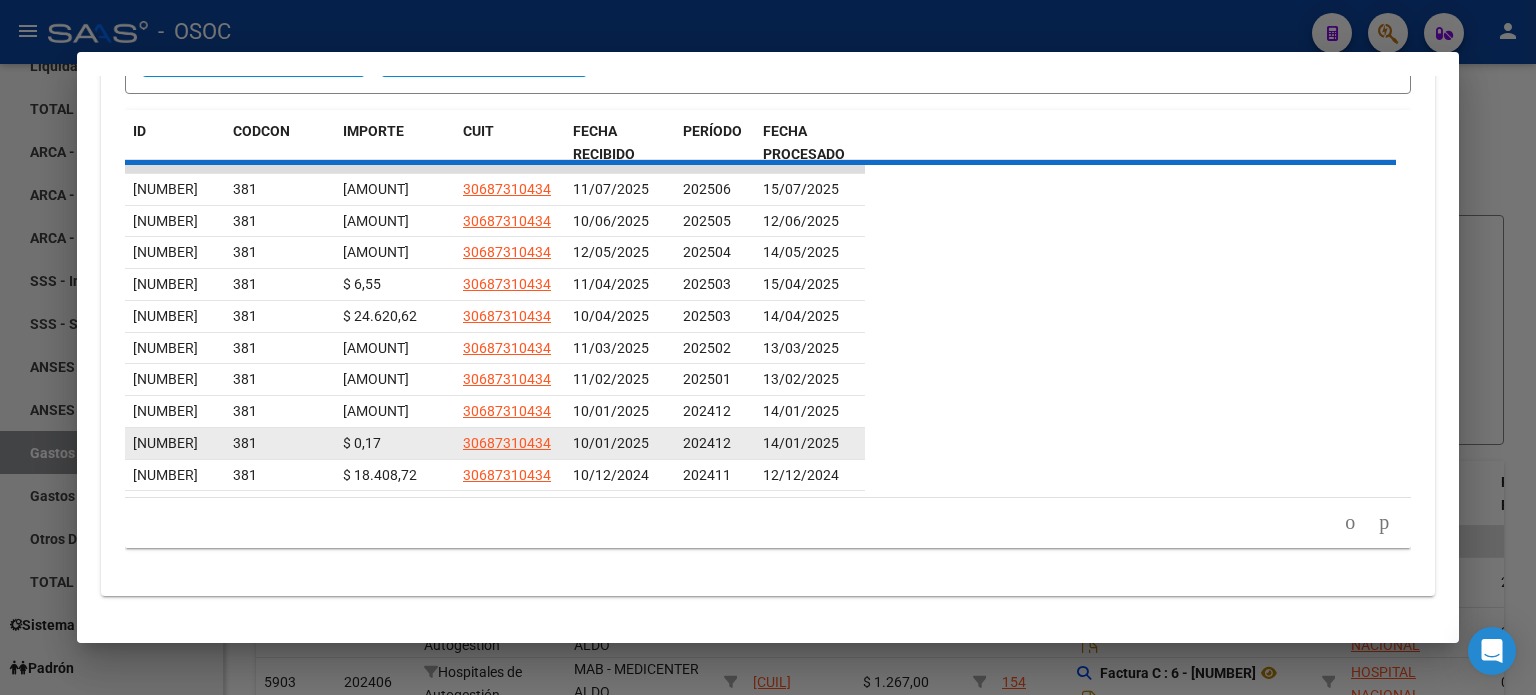 scroll, scrollTop: 3009, scrollLeft: 0, axis: vertical 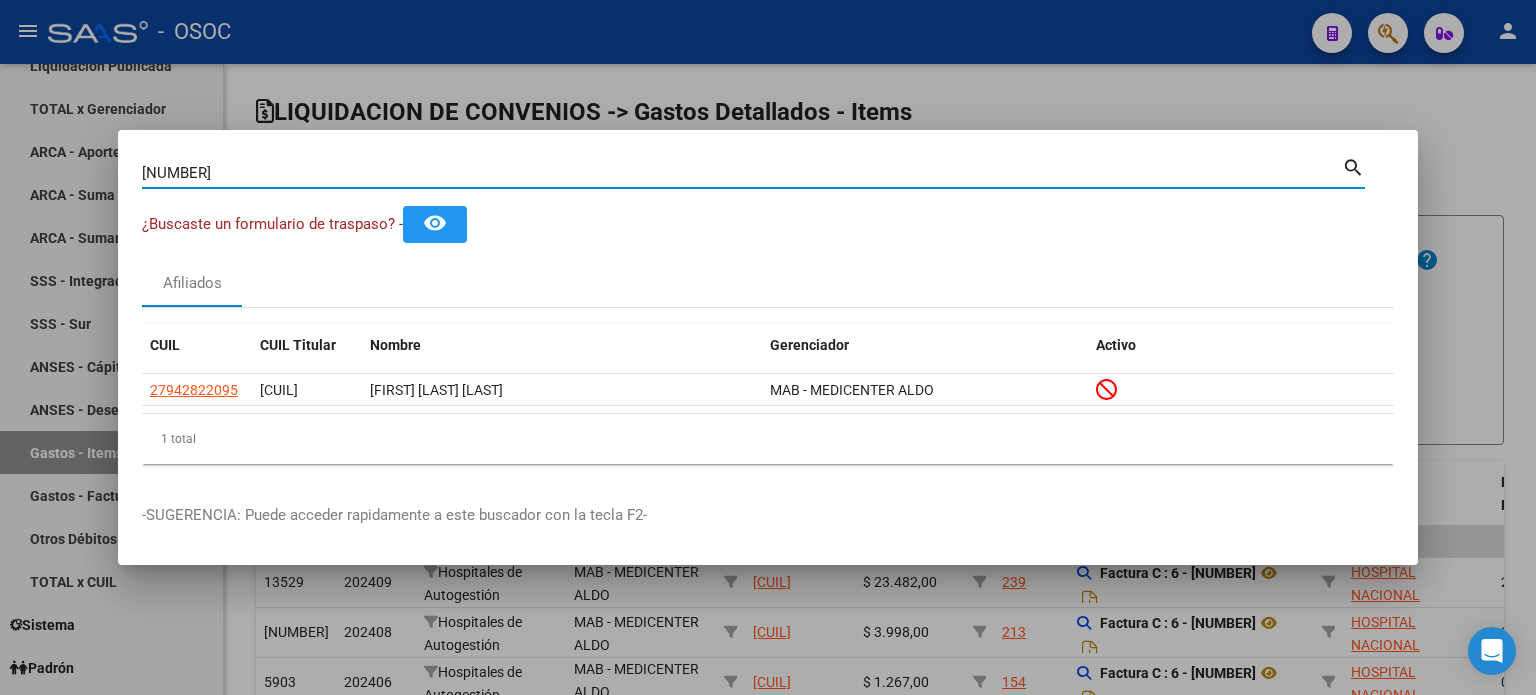 drag, startPoint x: 244, startPoint y: 168, endPoint x: 0, endPoint y: 199, distance: 245.96138 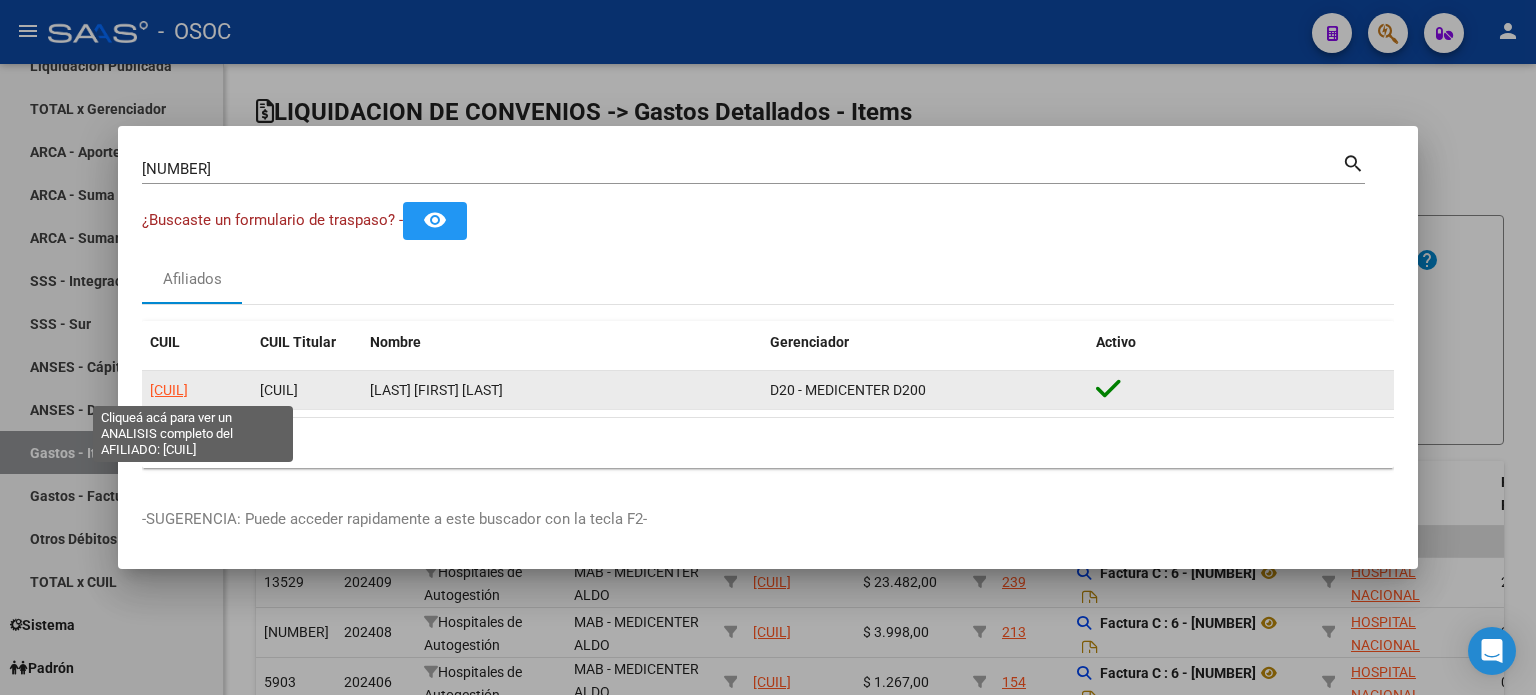 click on "23298630664" 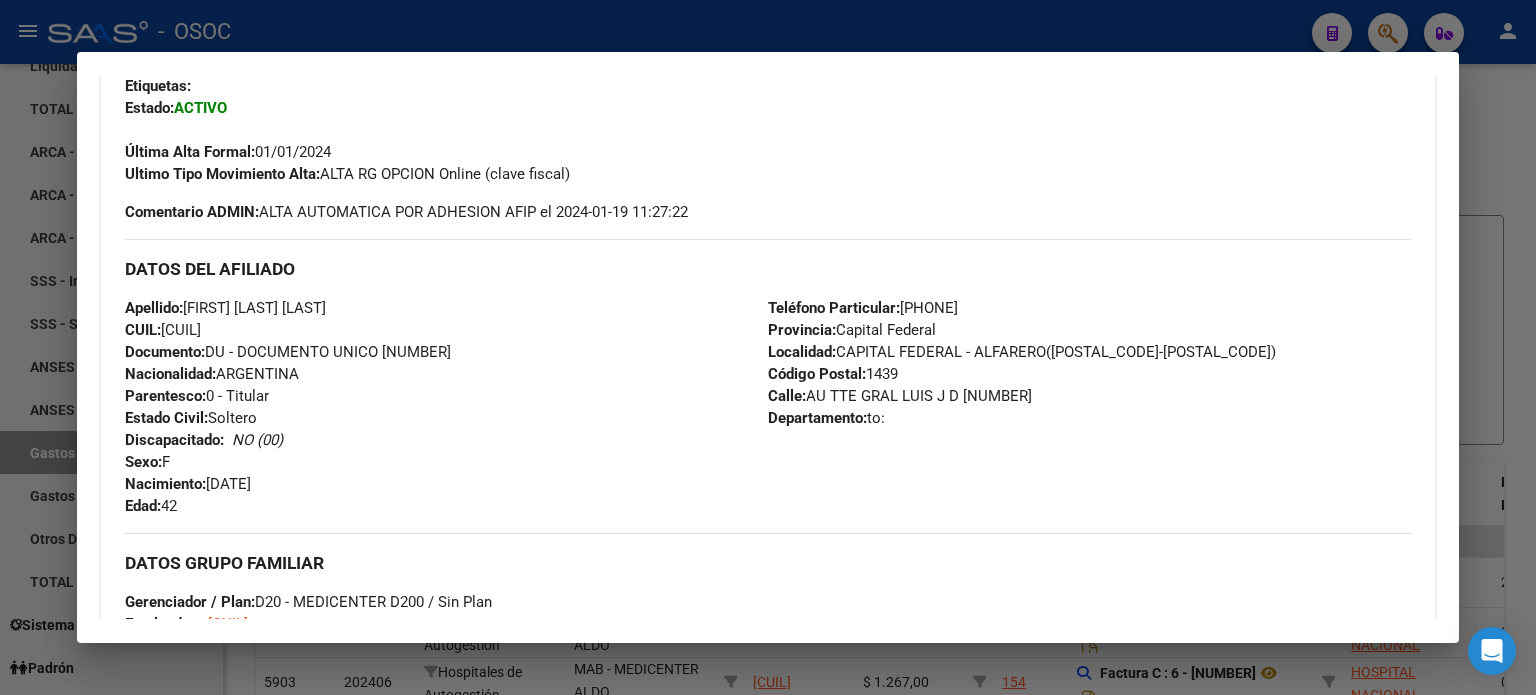scroll, scrollTop: 400, scrollLeft: 0, axis: vertical 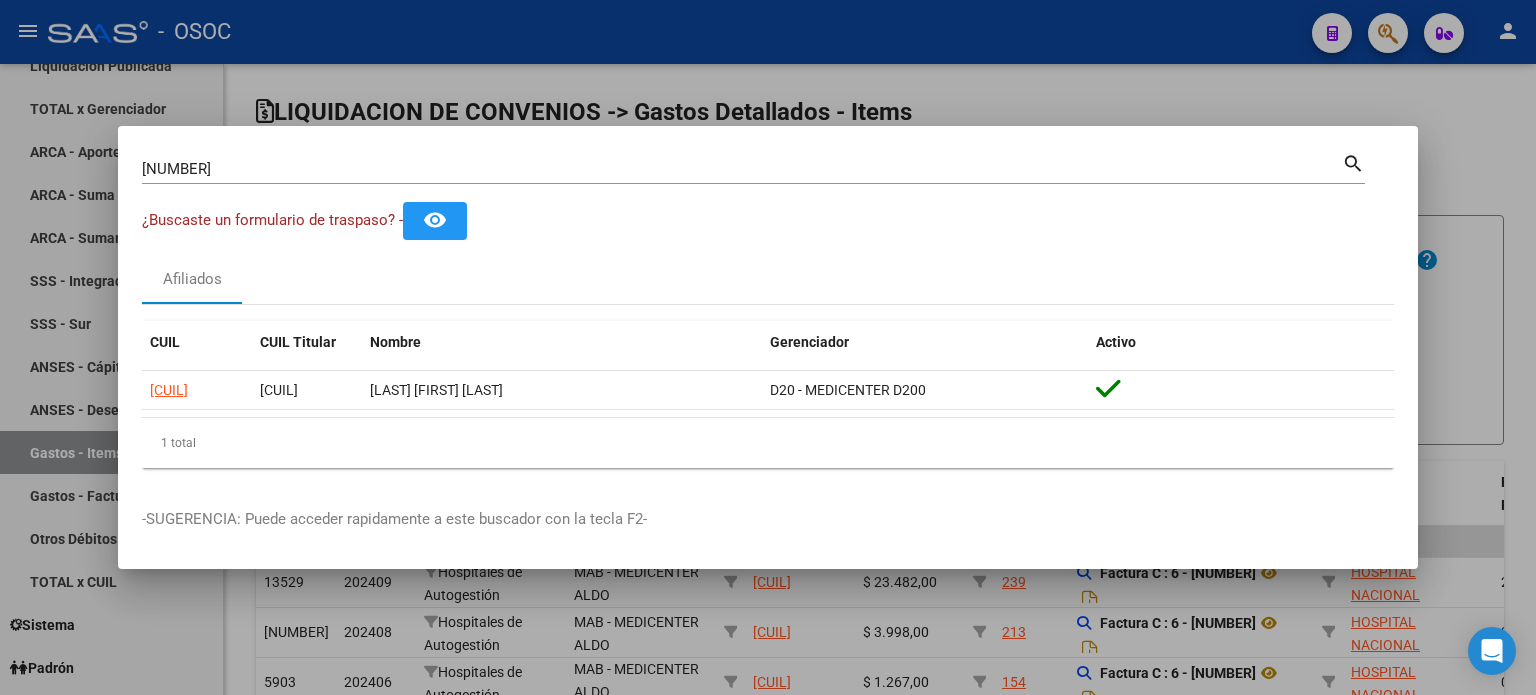 drag, startPoint x: 37, startPoint y: 159, endPoint x: 10, endPoint y: 140, distance: 33.01515 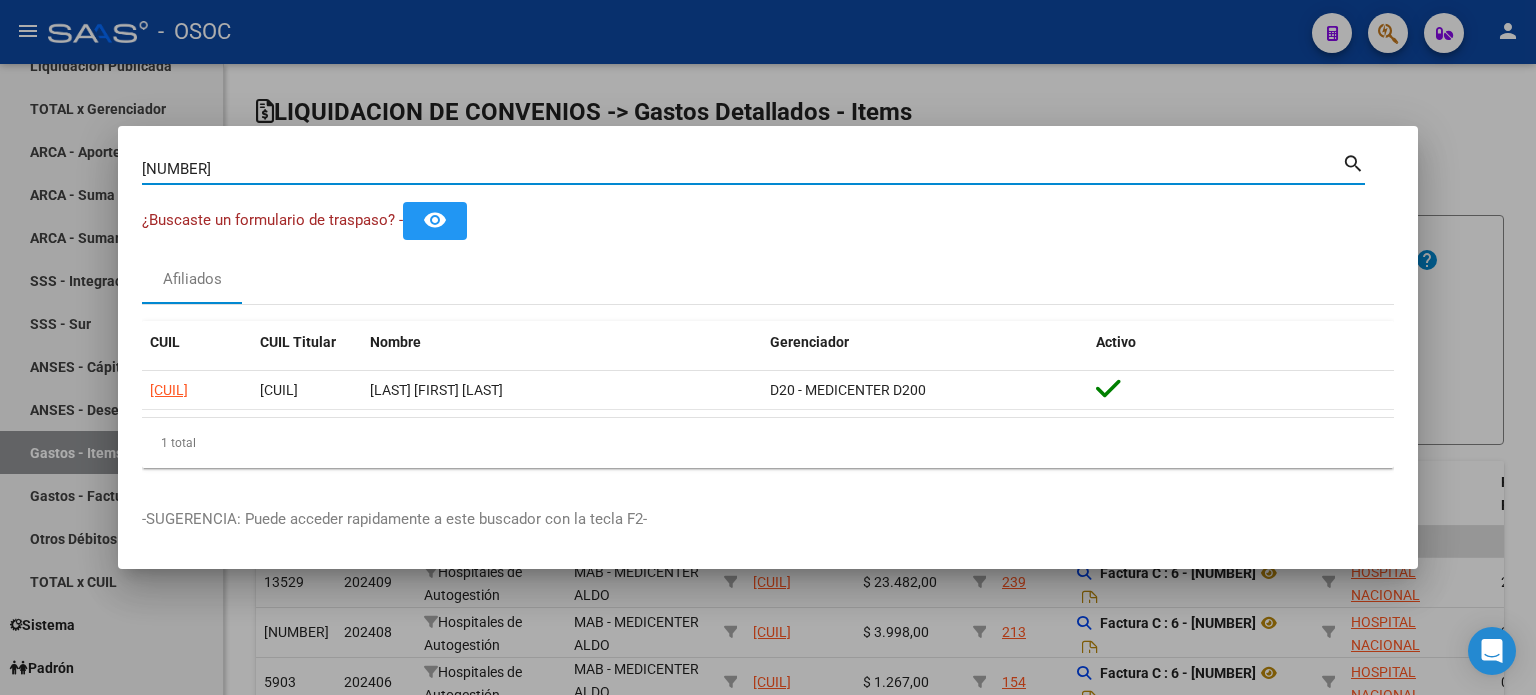 paste on "41912889" 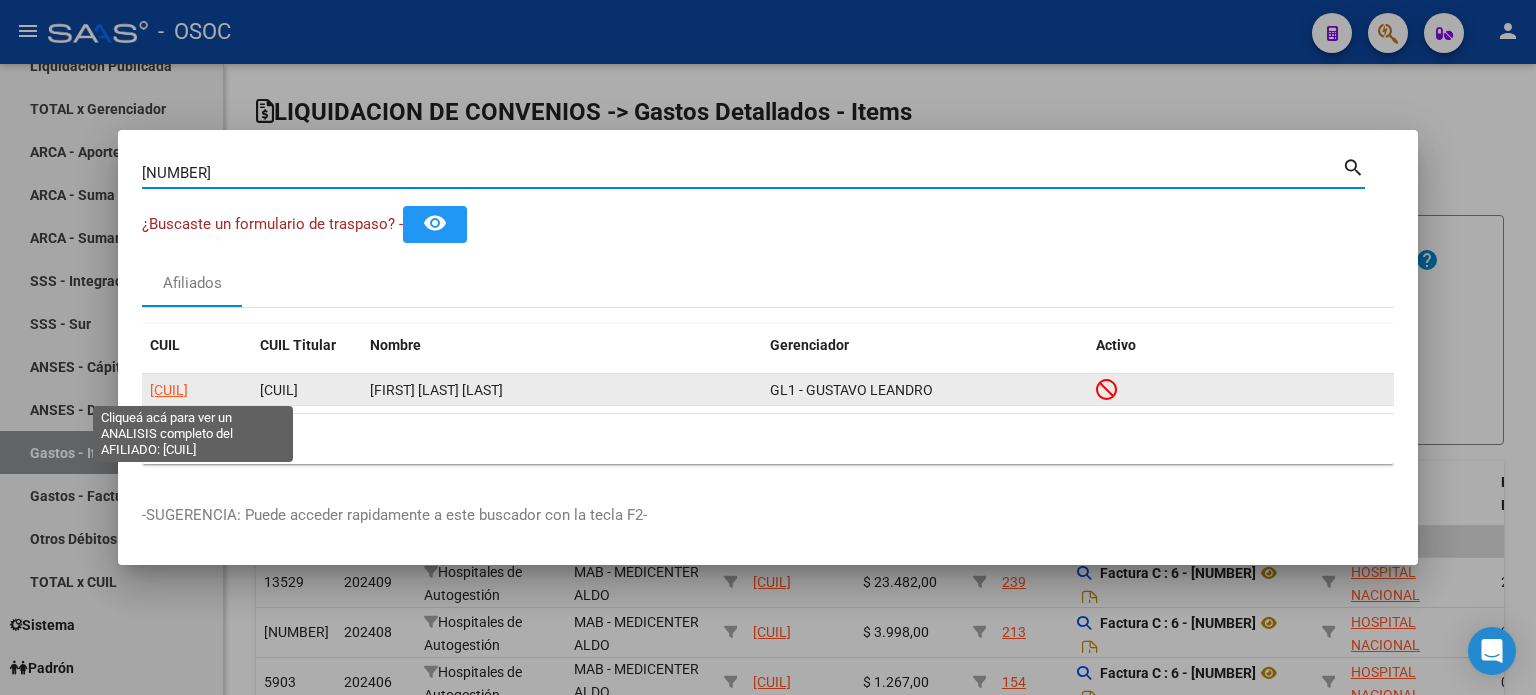 click on "23419128899" 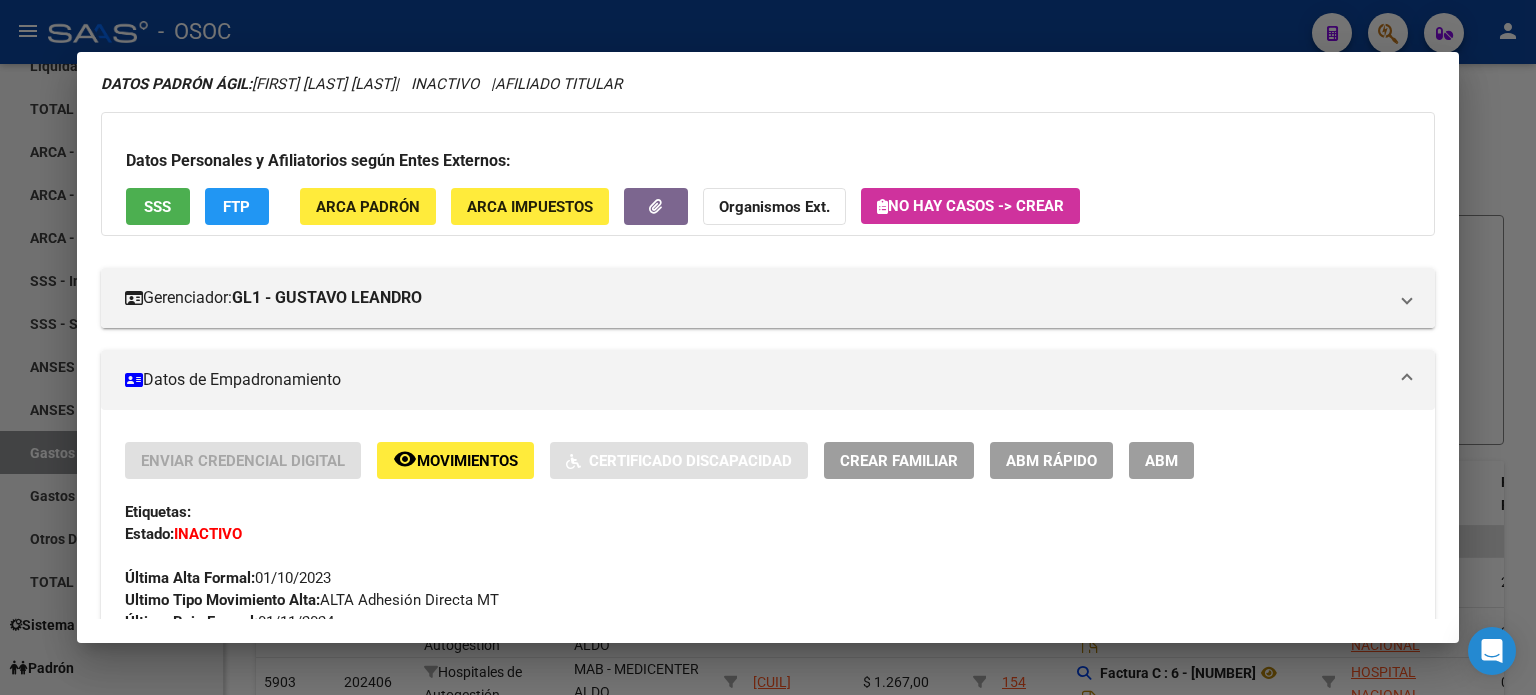 scroll, scrollTop: 100, scrollLeft: 0, axis: vertical 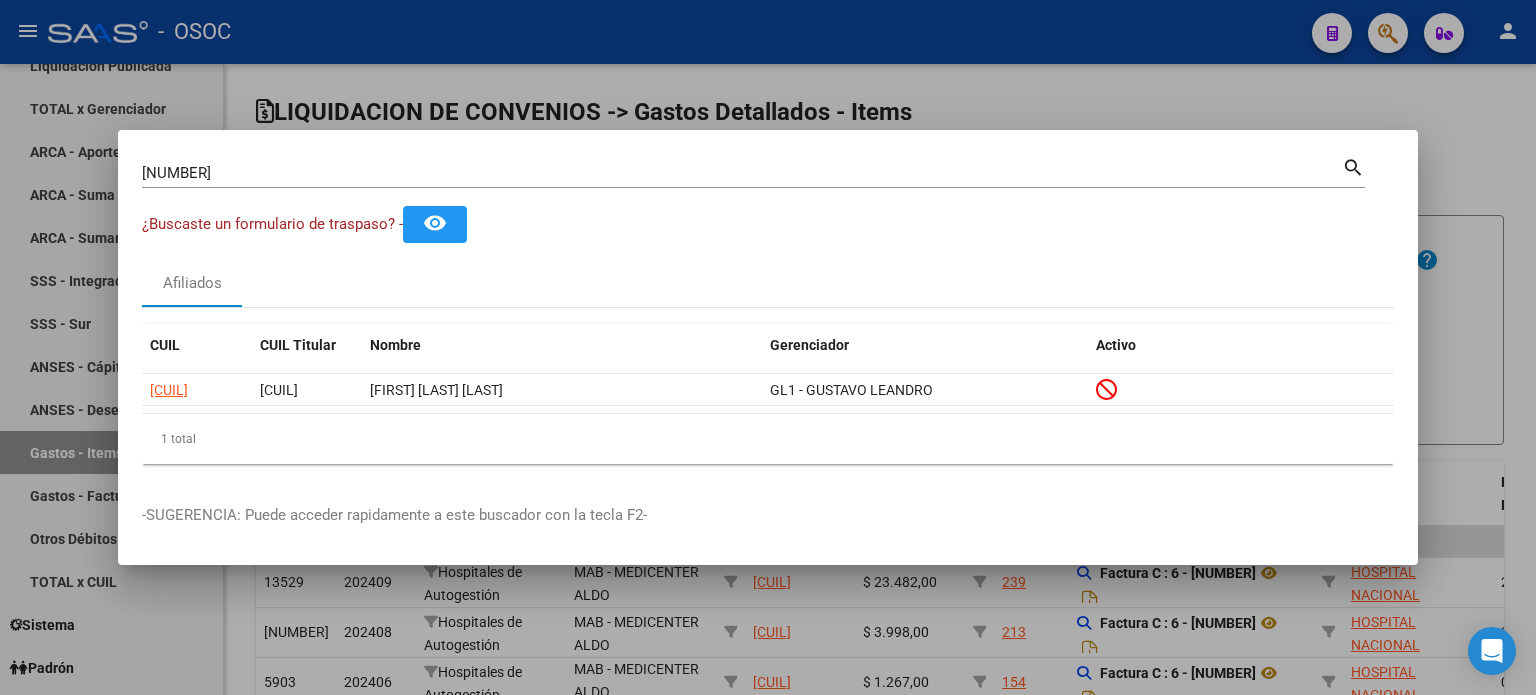 drag, startPoint x: 252, startPoint y: 170, endPoint x: 0, endPoint y: 147, distance: 253.04742 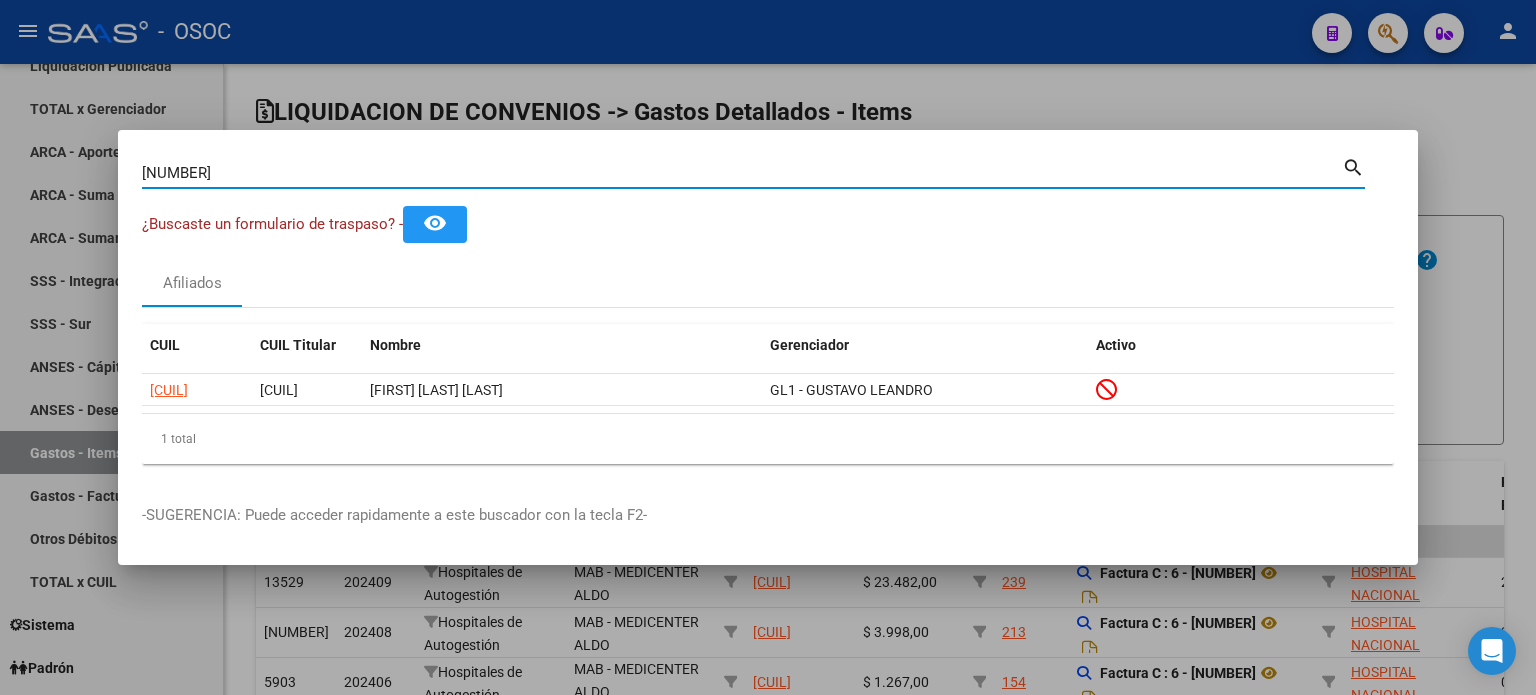 type on "92960178" 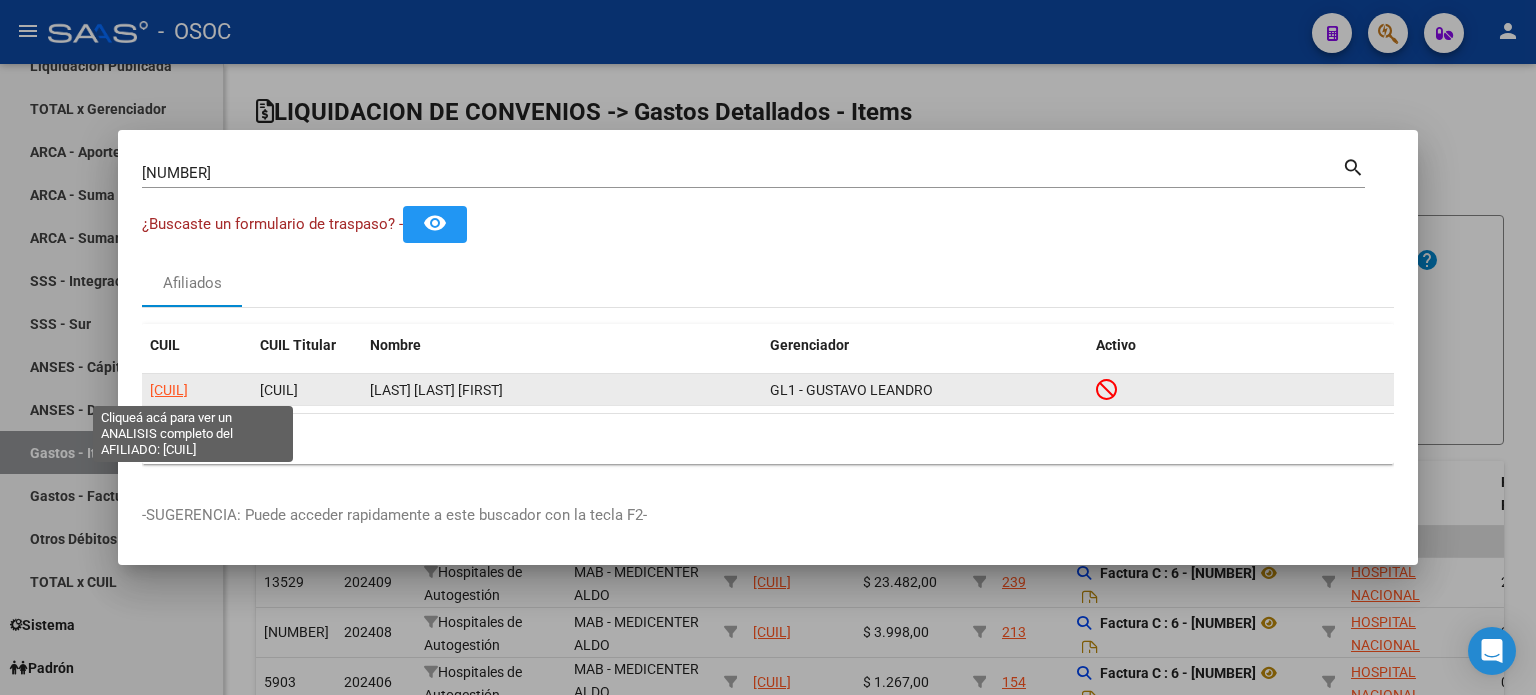 click on "27929601780" 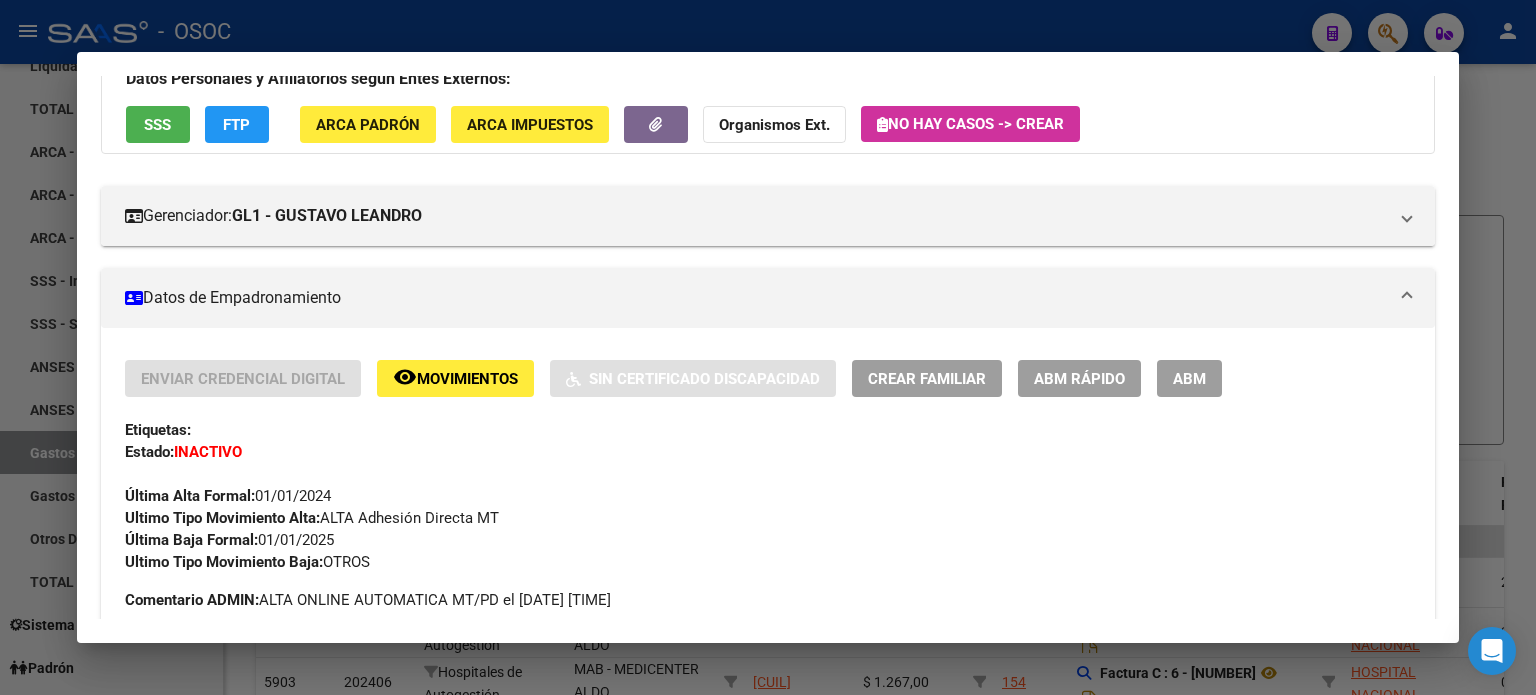 scroll, scrollTop: 200, scrollLeft: 0, axis: vertical 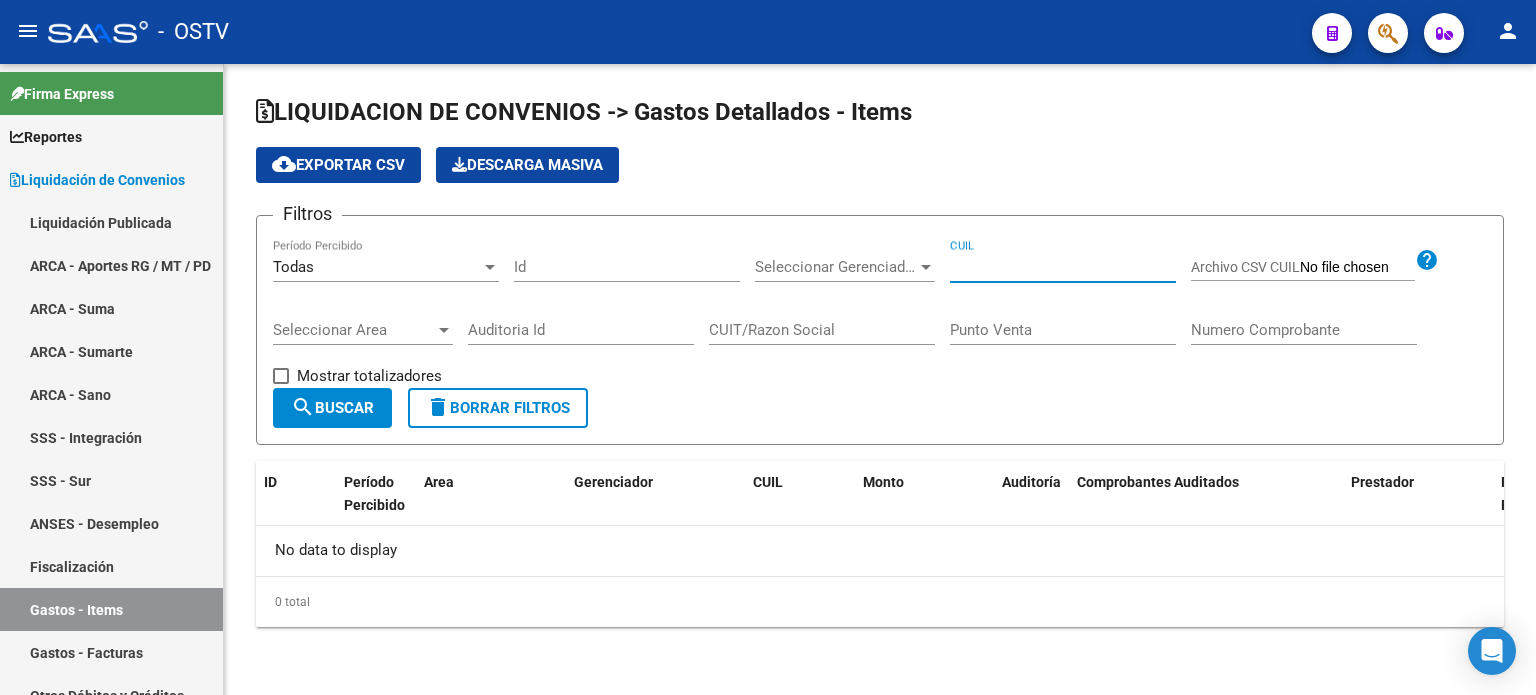 click 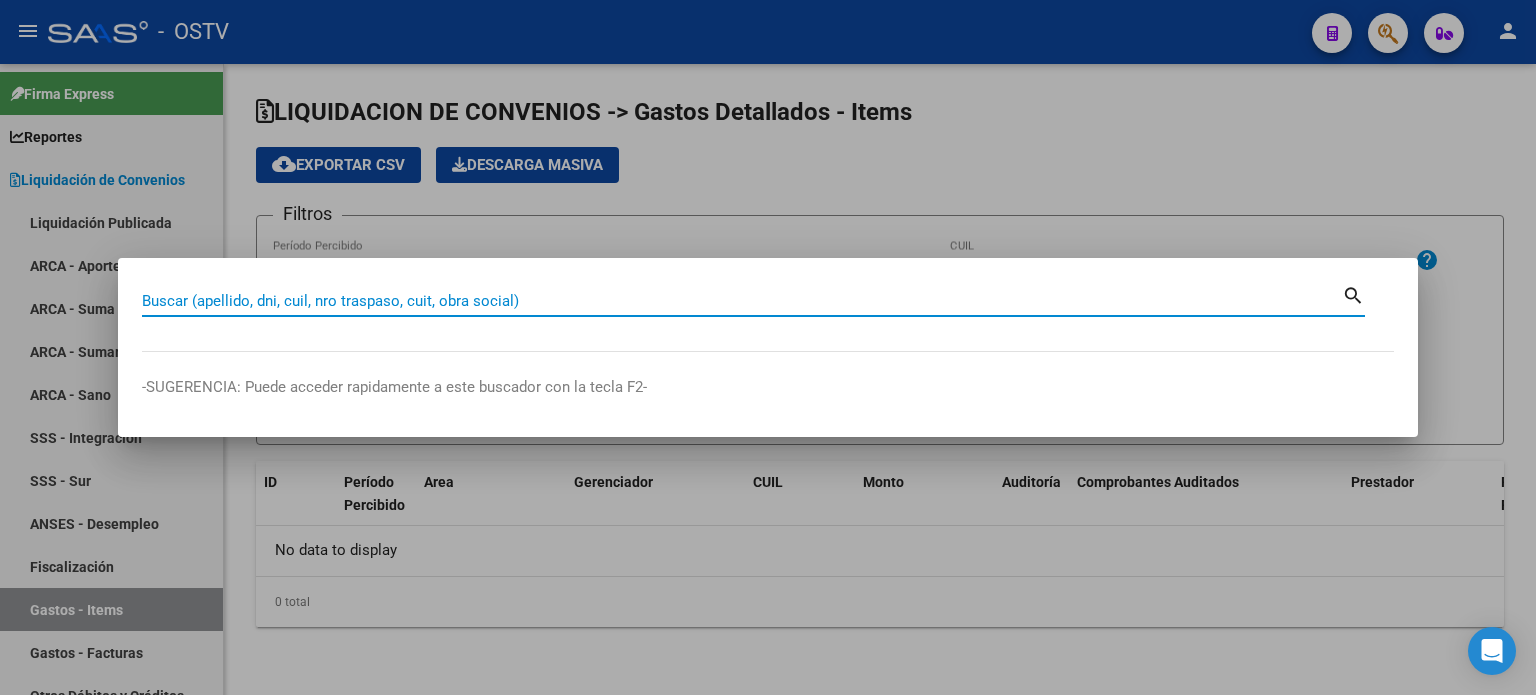 paste on "29863066" 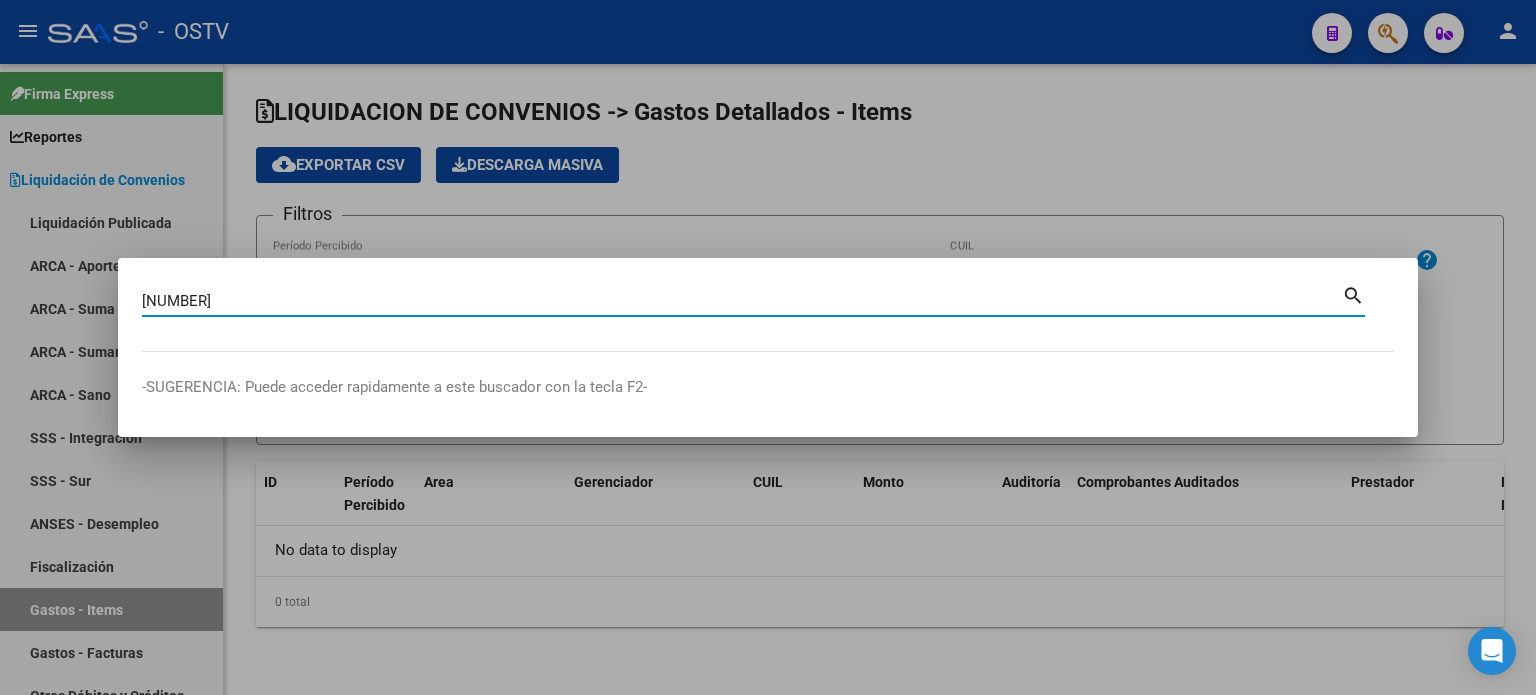 type on "29863066" 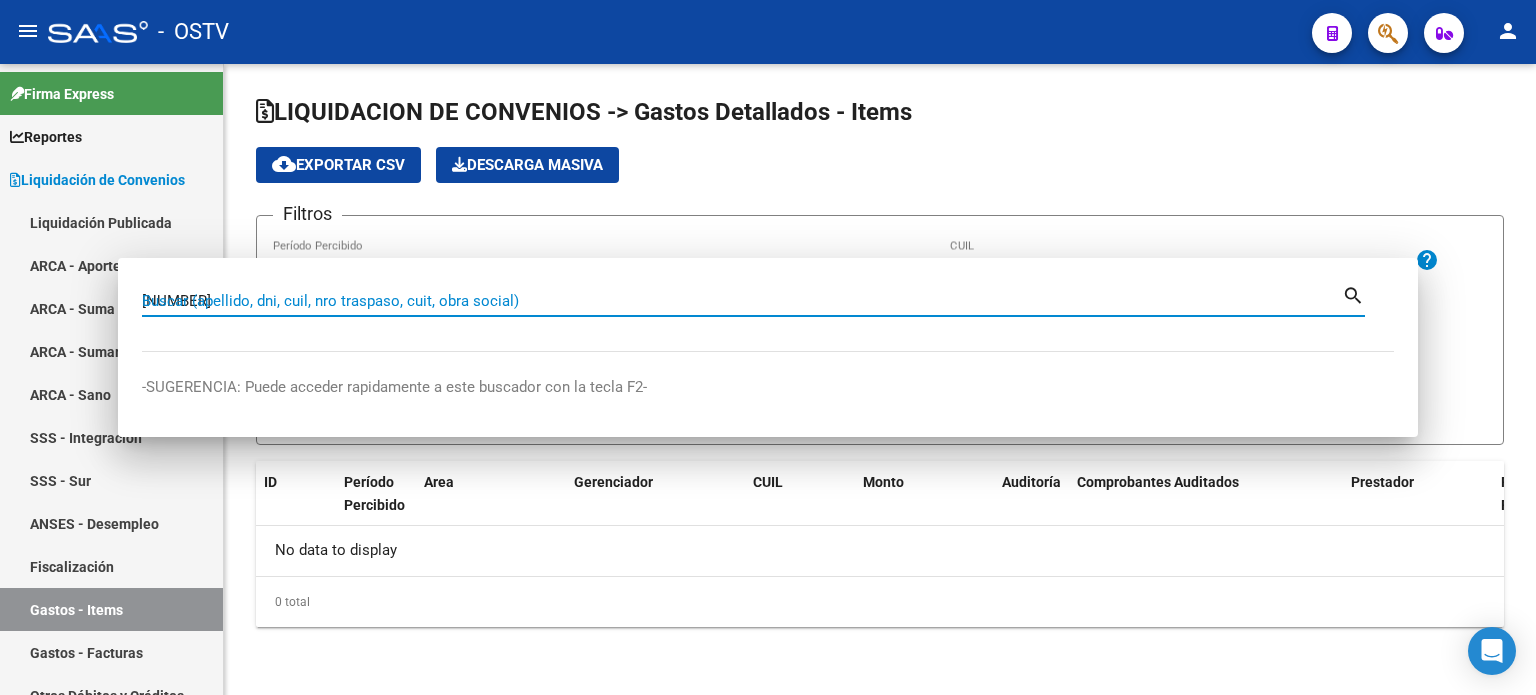 type 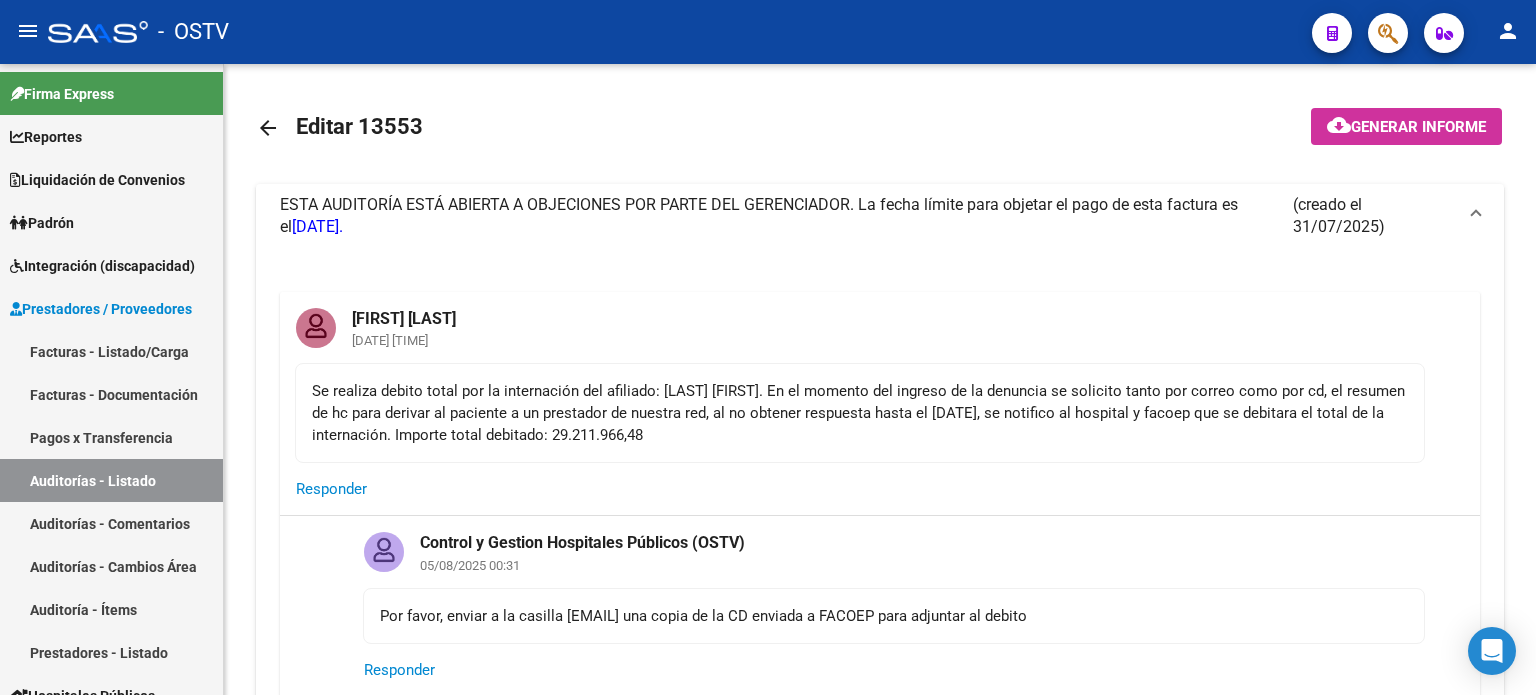 scroll, scrollTop: 0, scrollLeft: 0, axis: both 